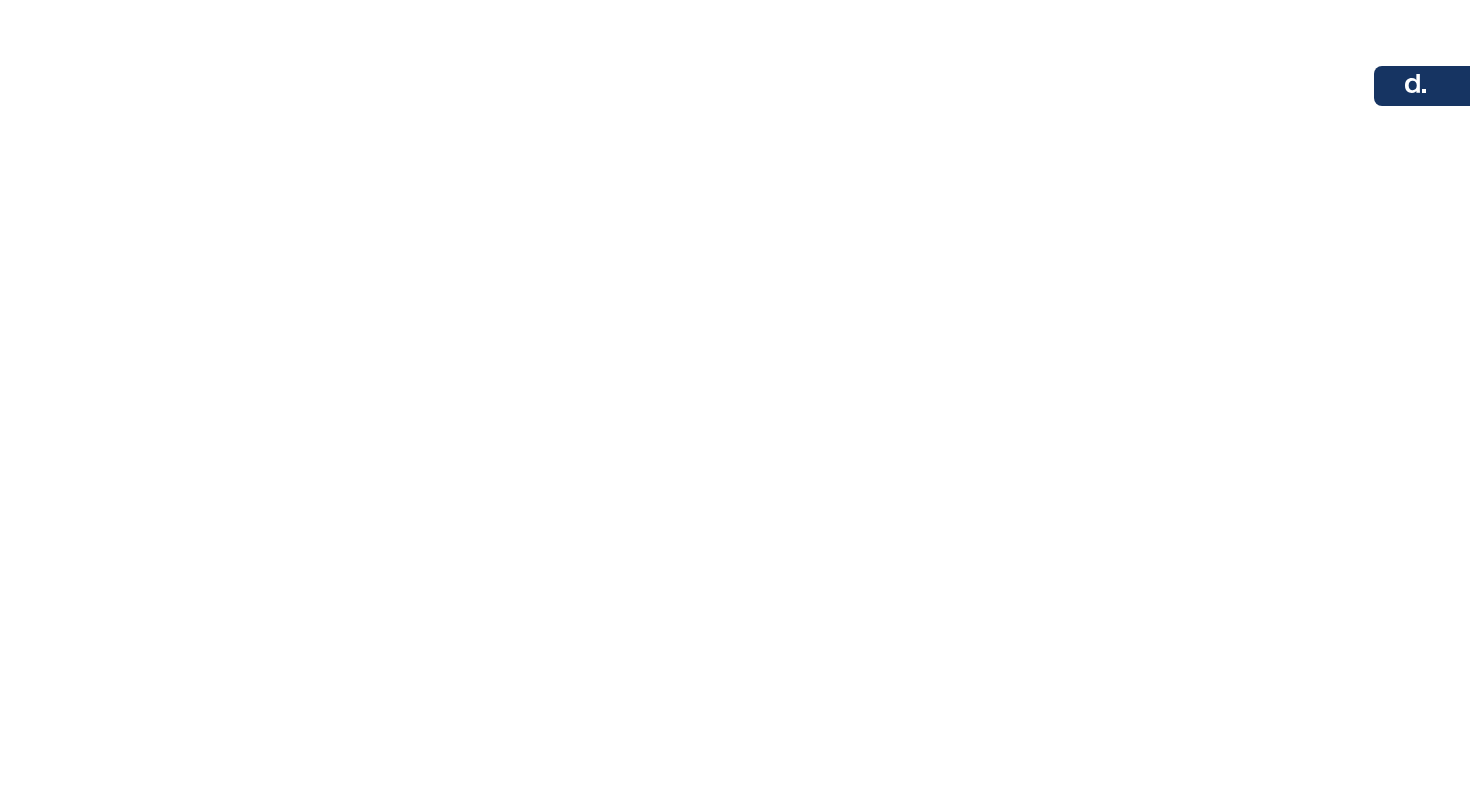 scroll, scrollTop: 0, scrollLeft: 0, axis: both 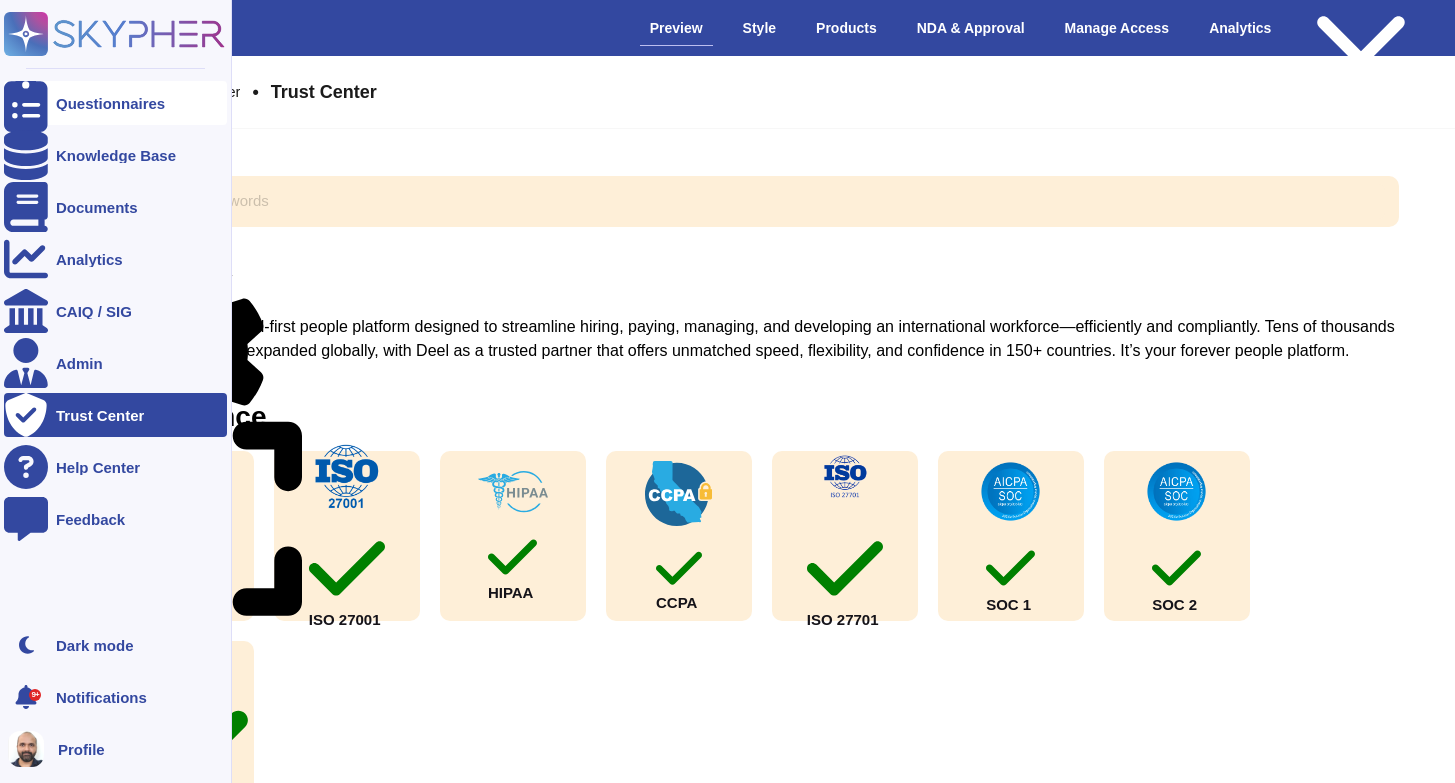 click on "Questionnaires" at bounding box center (110, 103) 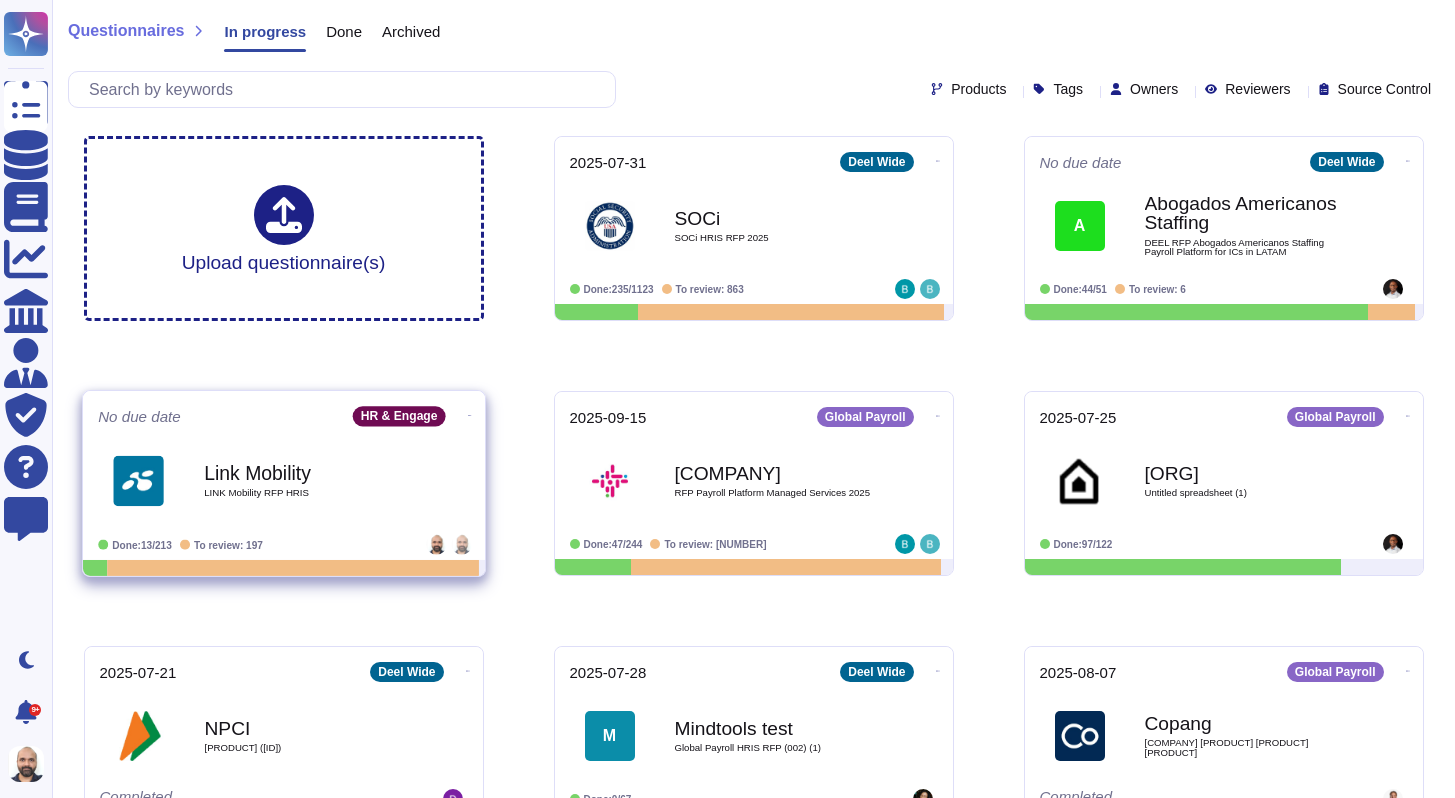 click 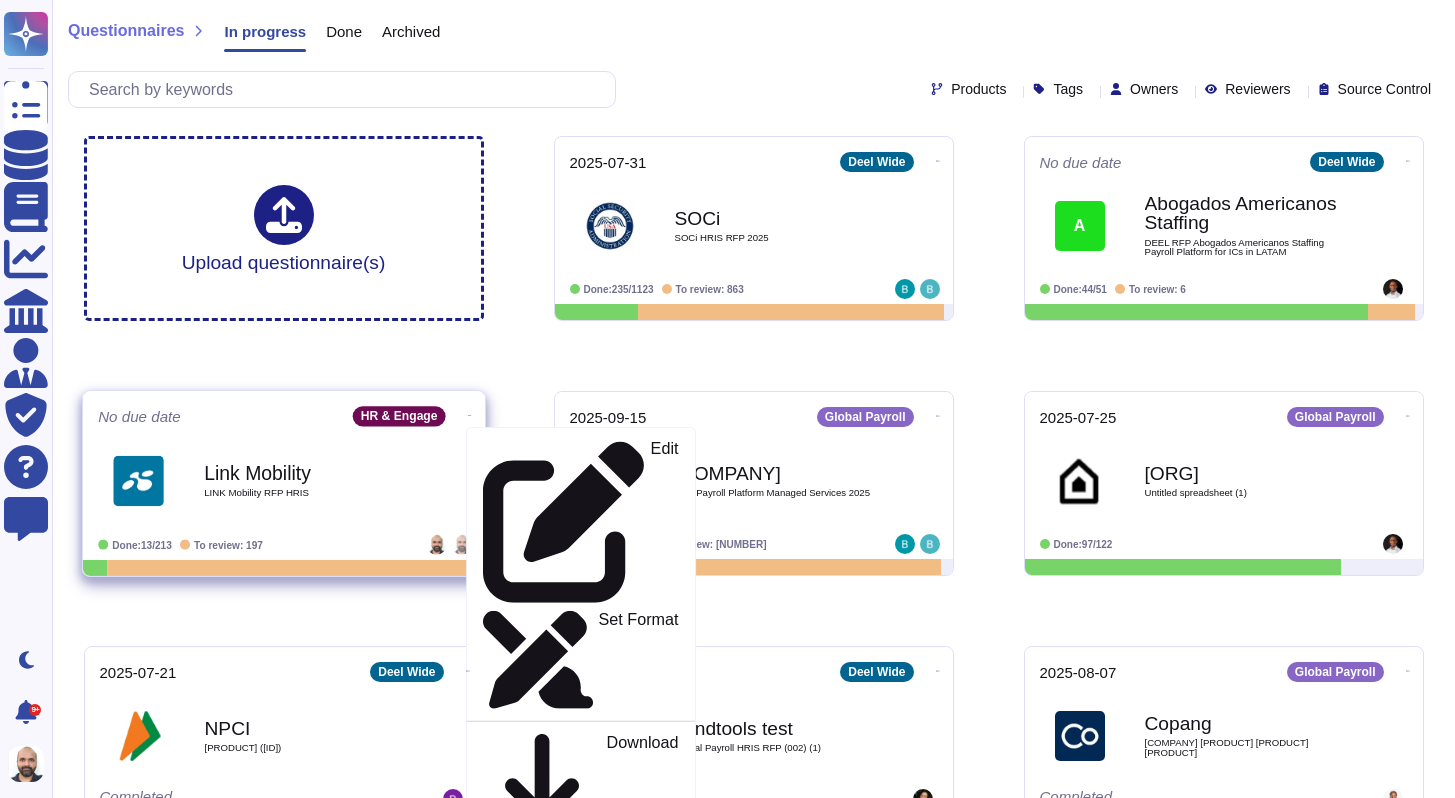 click on "Delete" at bounding box center [579, 1366] 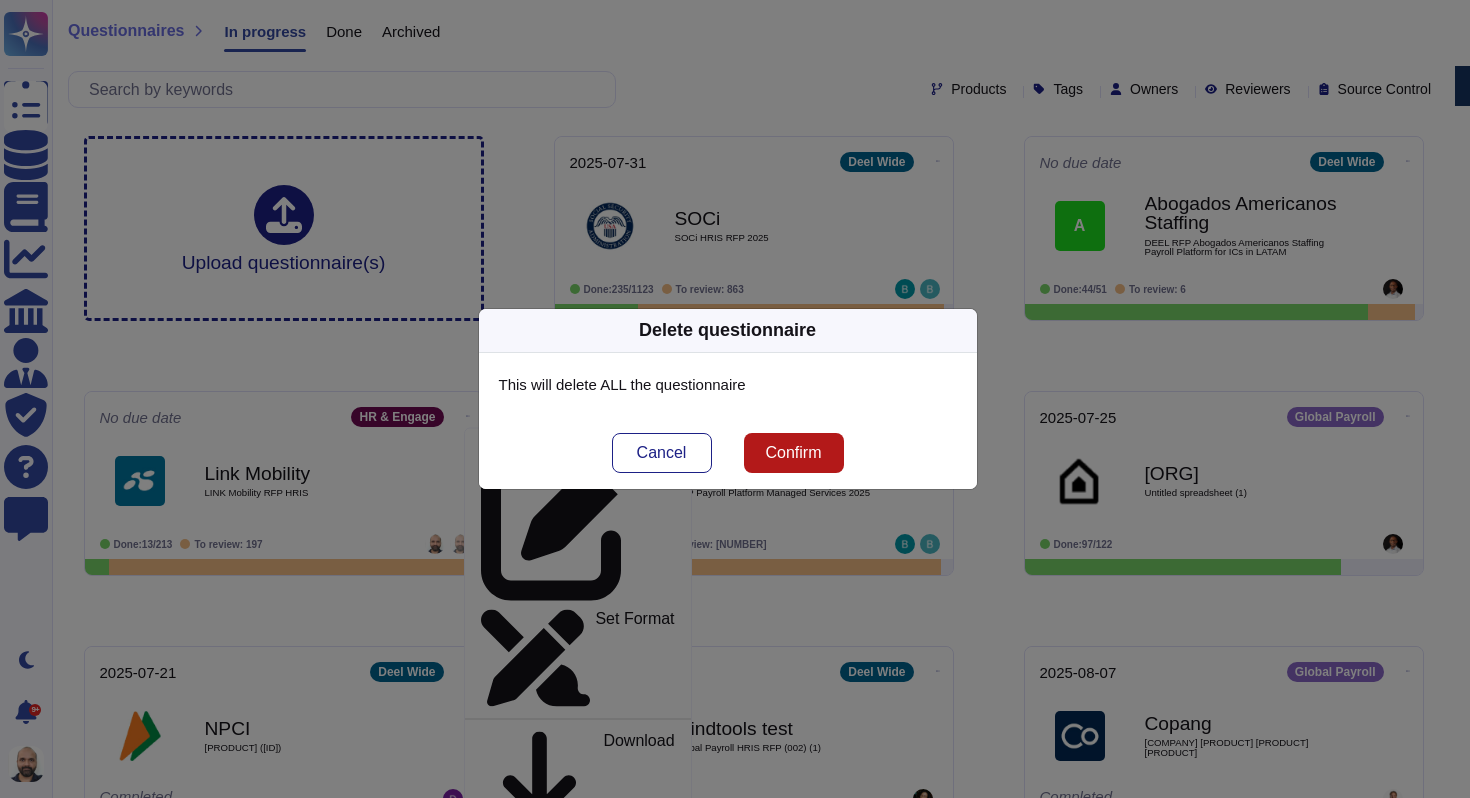 click on "Confirm" at bounding box center [793, 453] 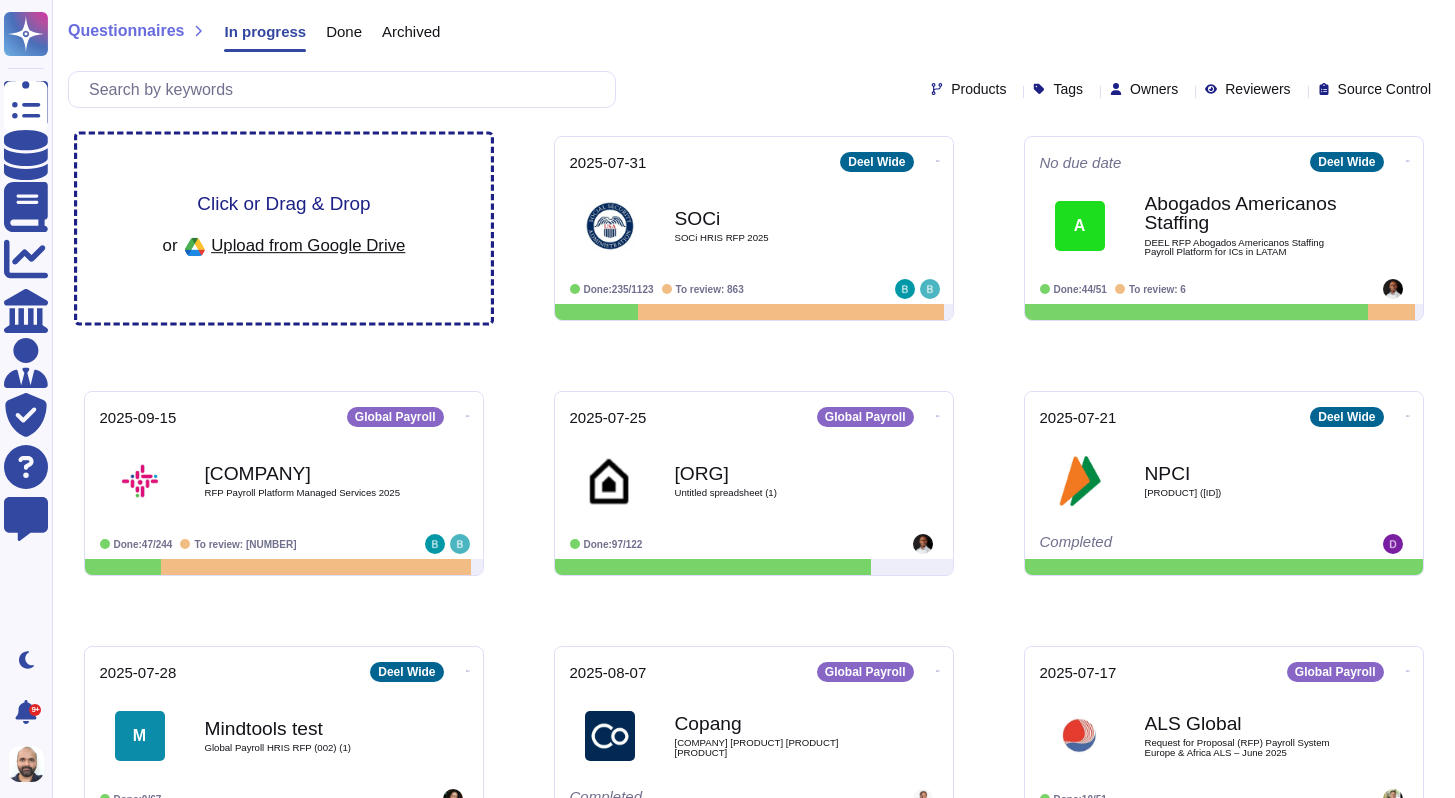 click on "Click or Drag & Drop" at bounding box center (283, 203) 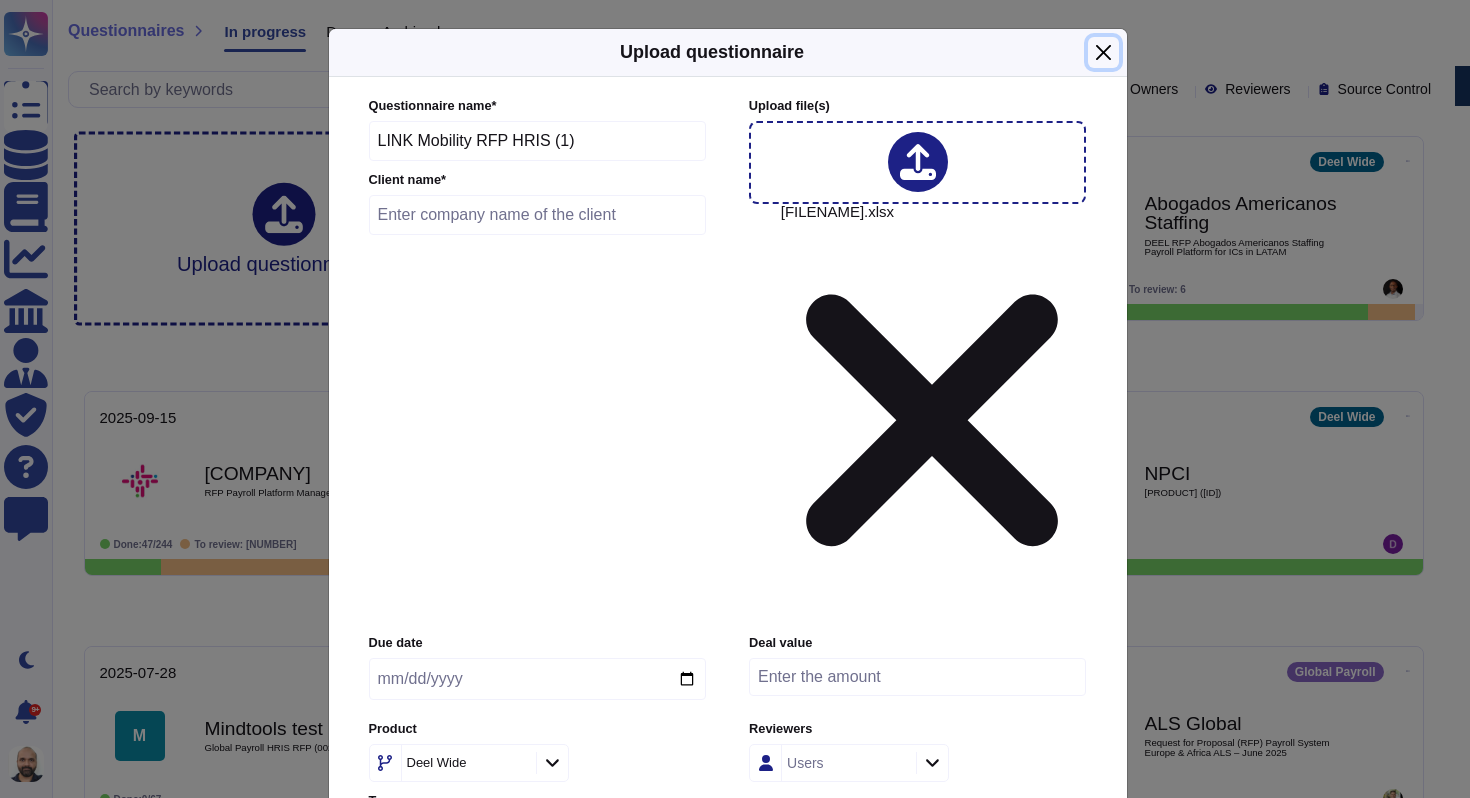 click at bounding box center [1103, 52] 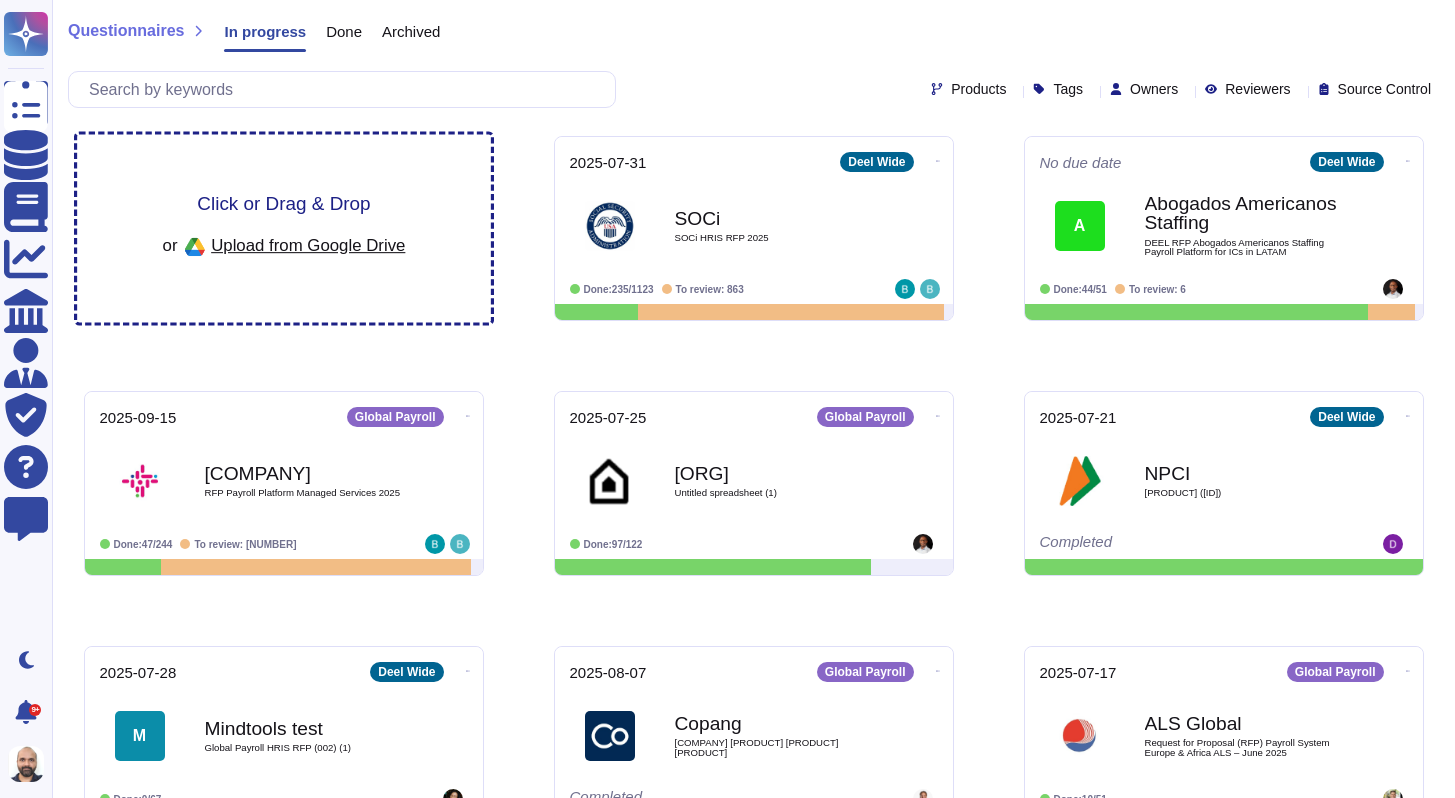 click on "Click or Drag & Drop" at bounding box center (283, 203) 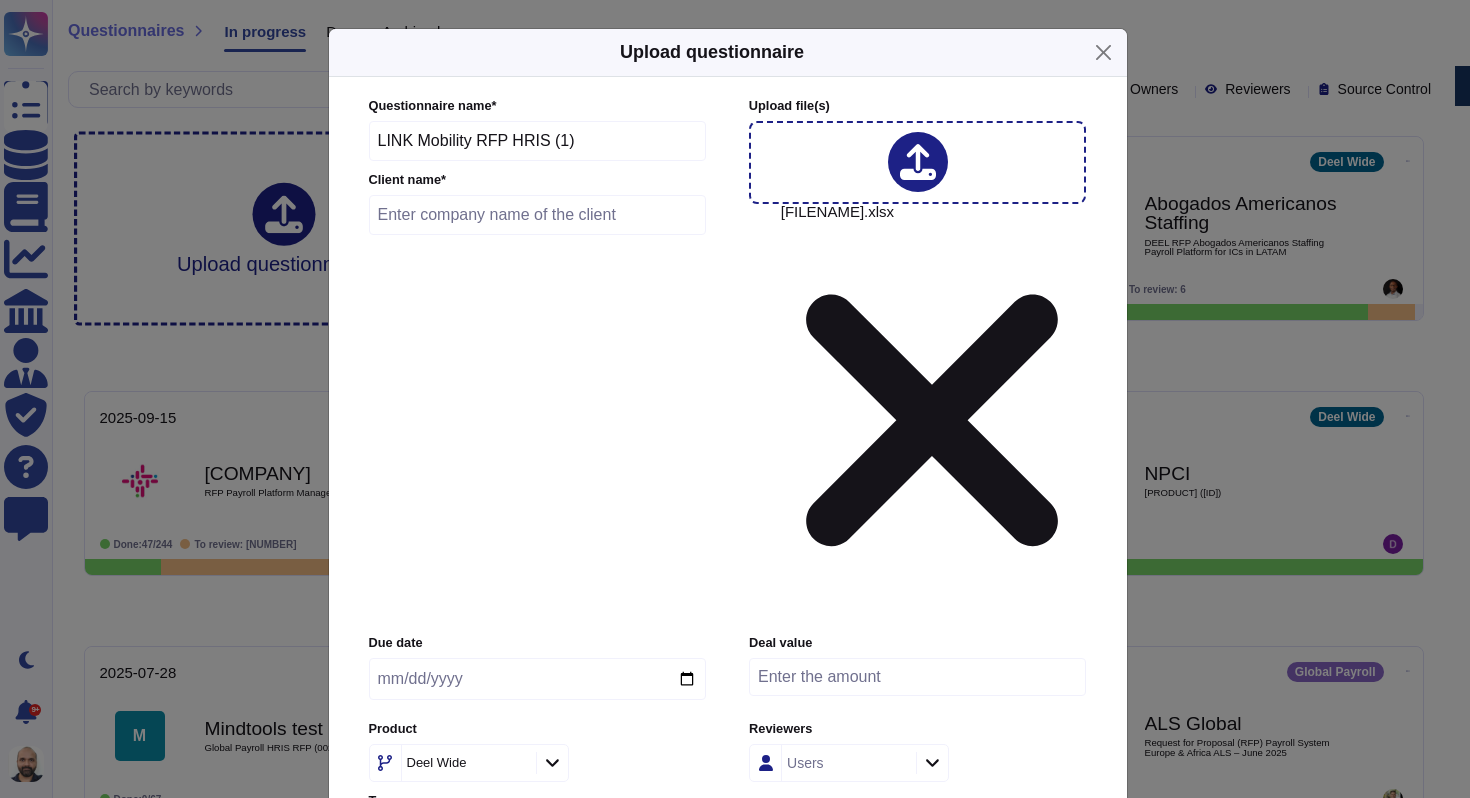 click on "Questionnaire name * LINK Mobility RFP HRIS (1) Client name *" at bounding box center [538, 171] 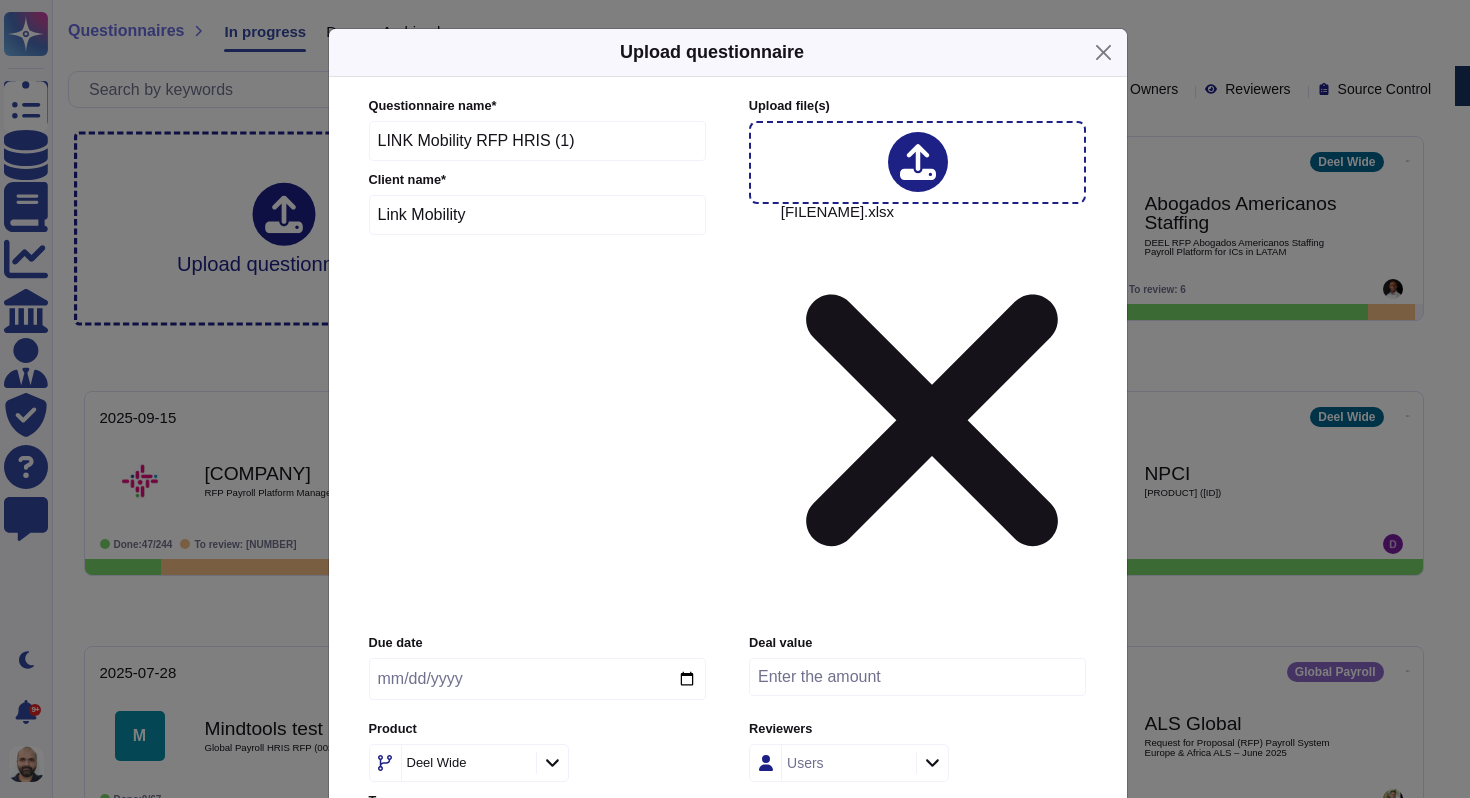 click 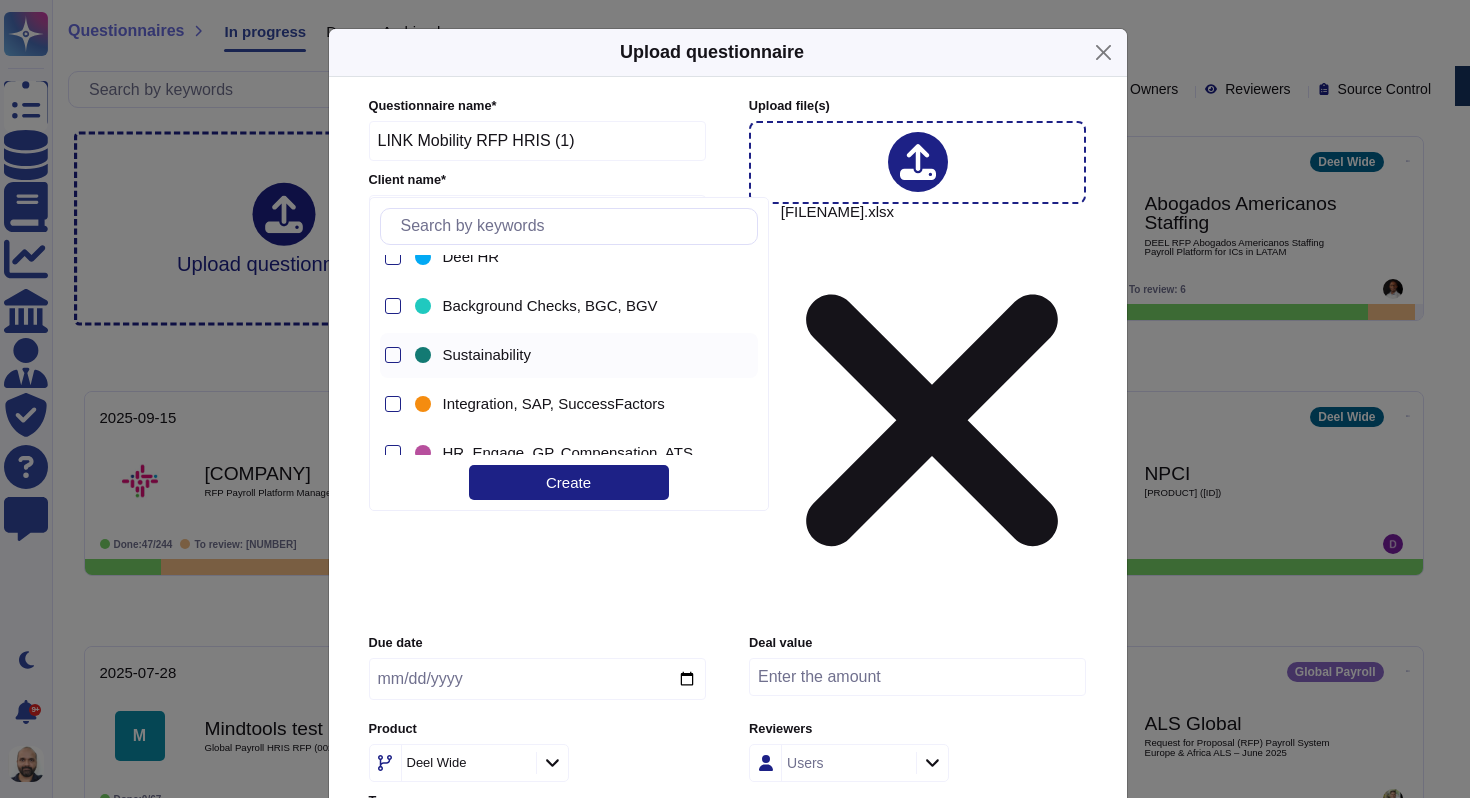 scroll, scrollTop: 828, scrollLeft: 0, axis: vertical 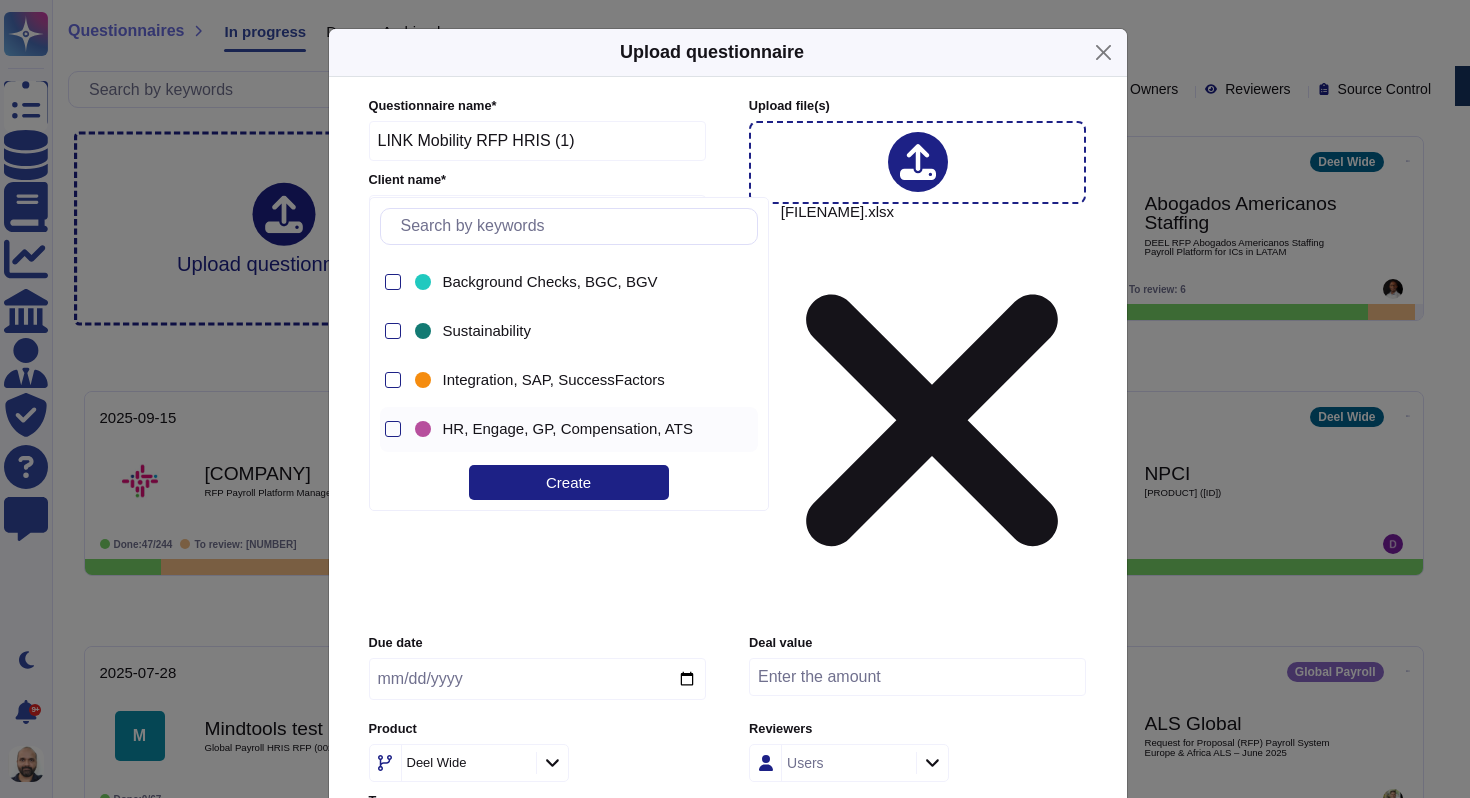 click on "HR, Engage, GP, Compensation, ATS" at bounding box center (568, 429) 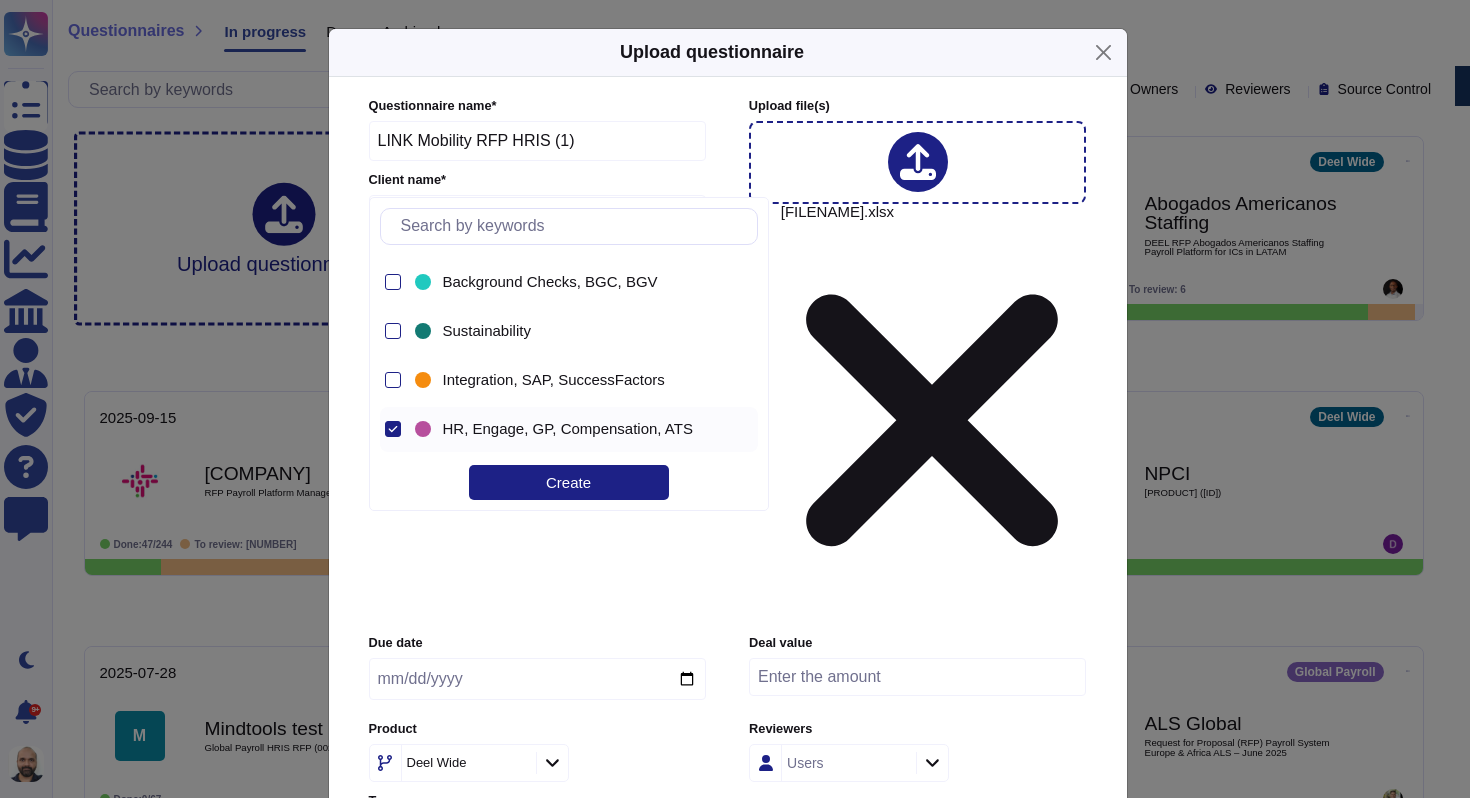 click on "Due date Deal value Product Deel Wide Reviewers Users Tags HR, Engage, GP, Compensation, ATS" at bounding box center [728, 743] 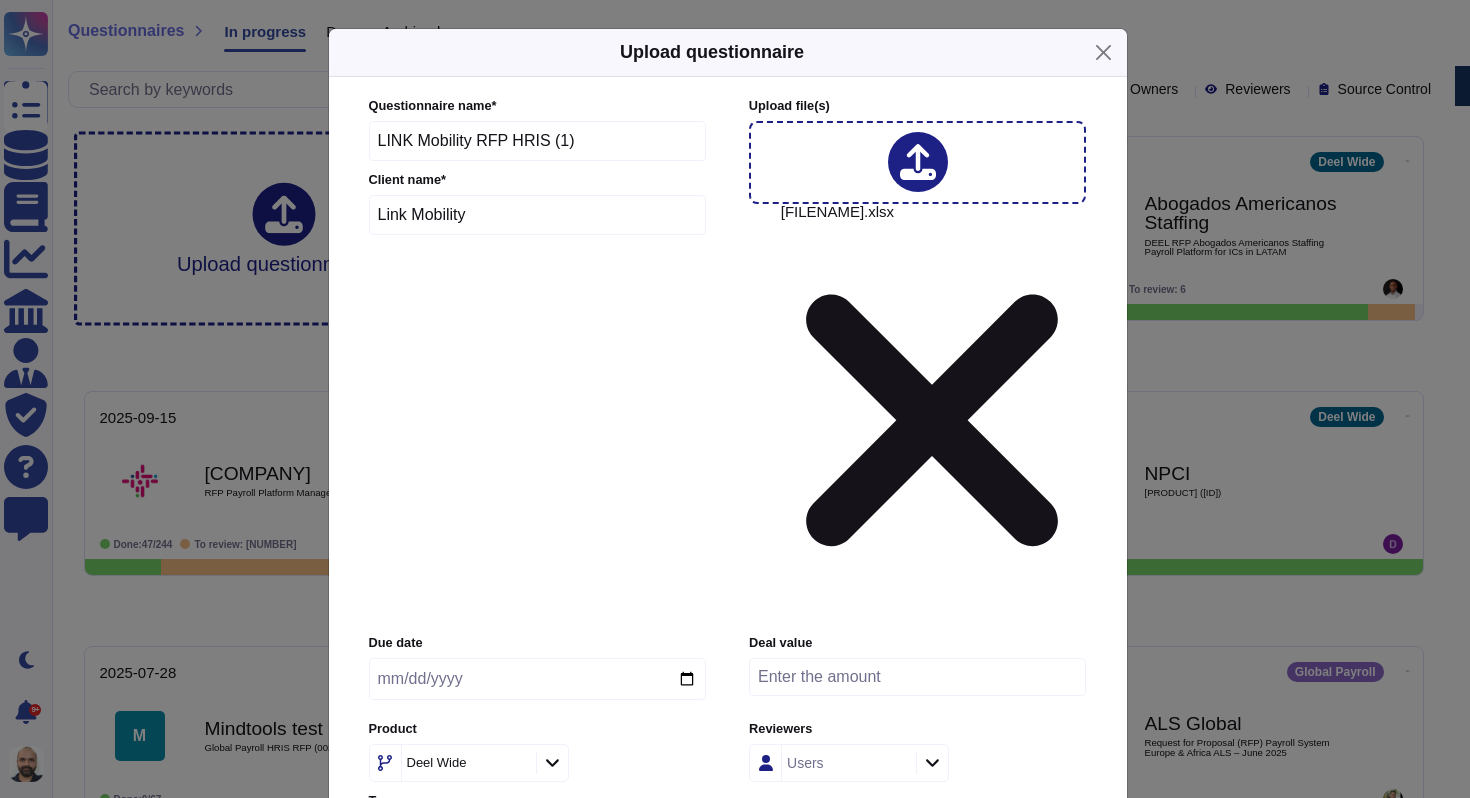 click on "Deel Wide" at bounding box center [437, 762] 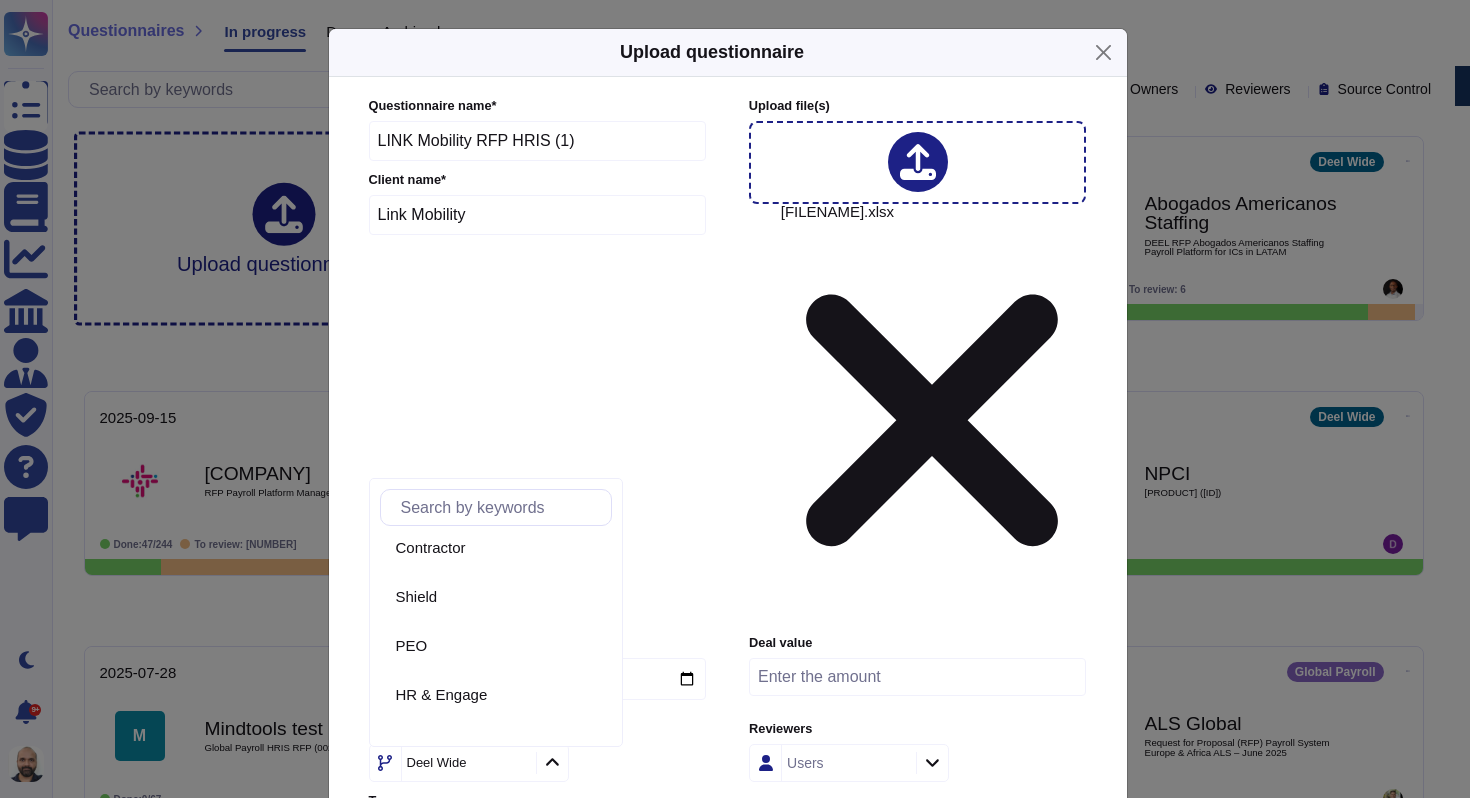 scroll, scrollTop: 95, scrollLeft: 0, axis: vertical 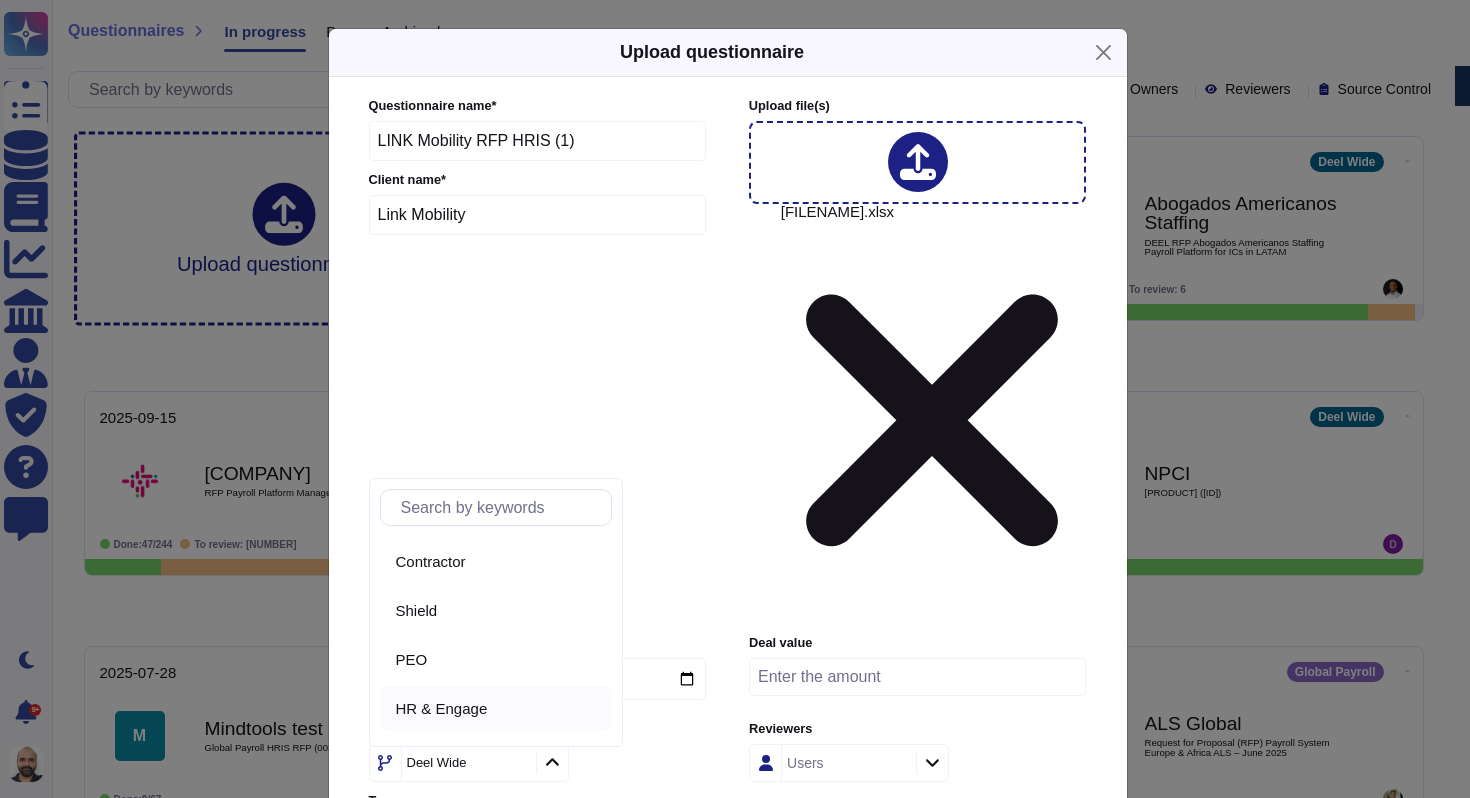 click on "HR & Engage" at bounding box center (442, 709) 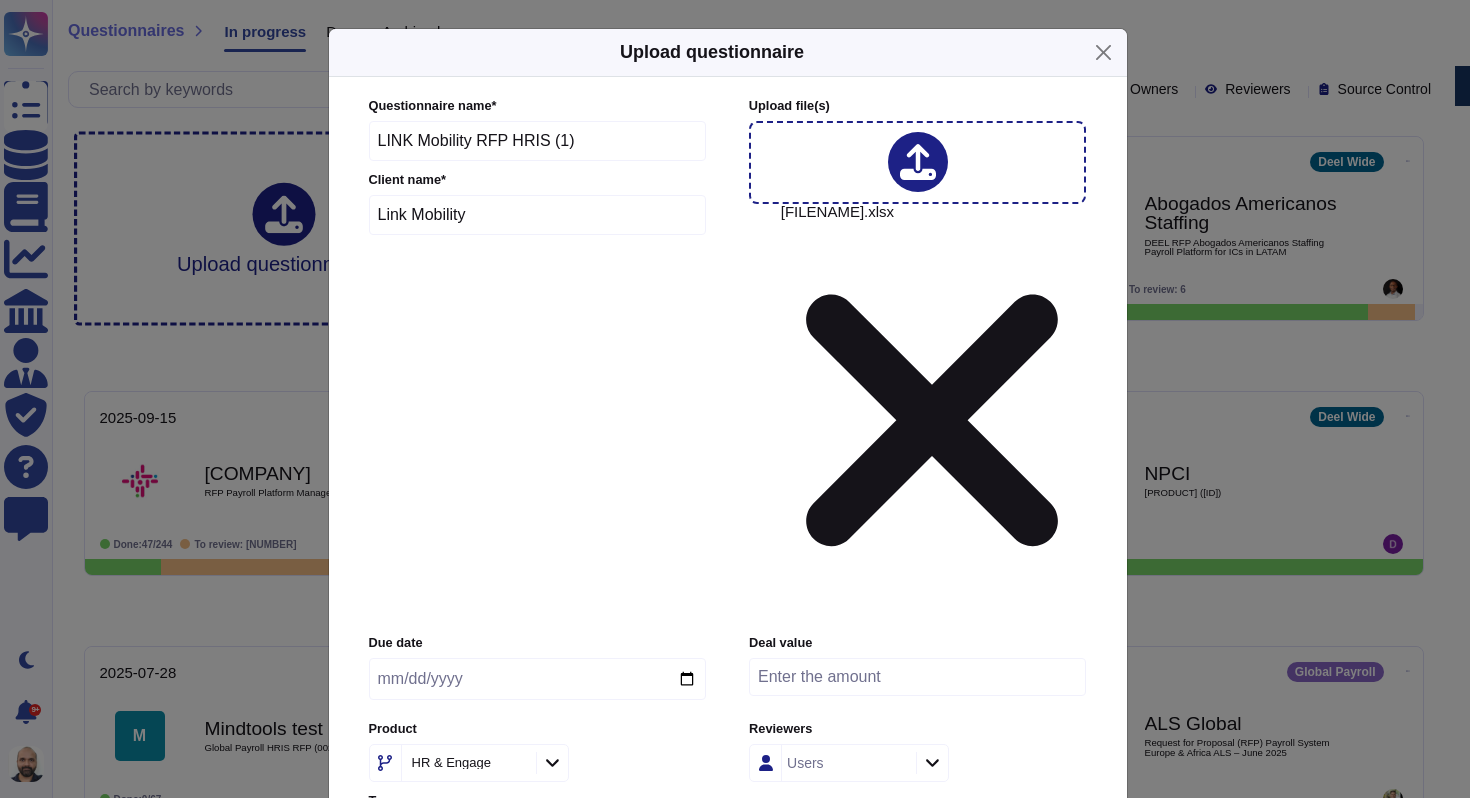 click on "Users" at bounding box center (805, 763) 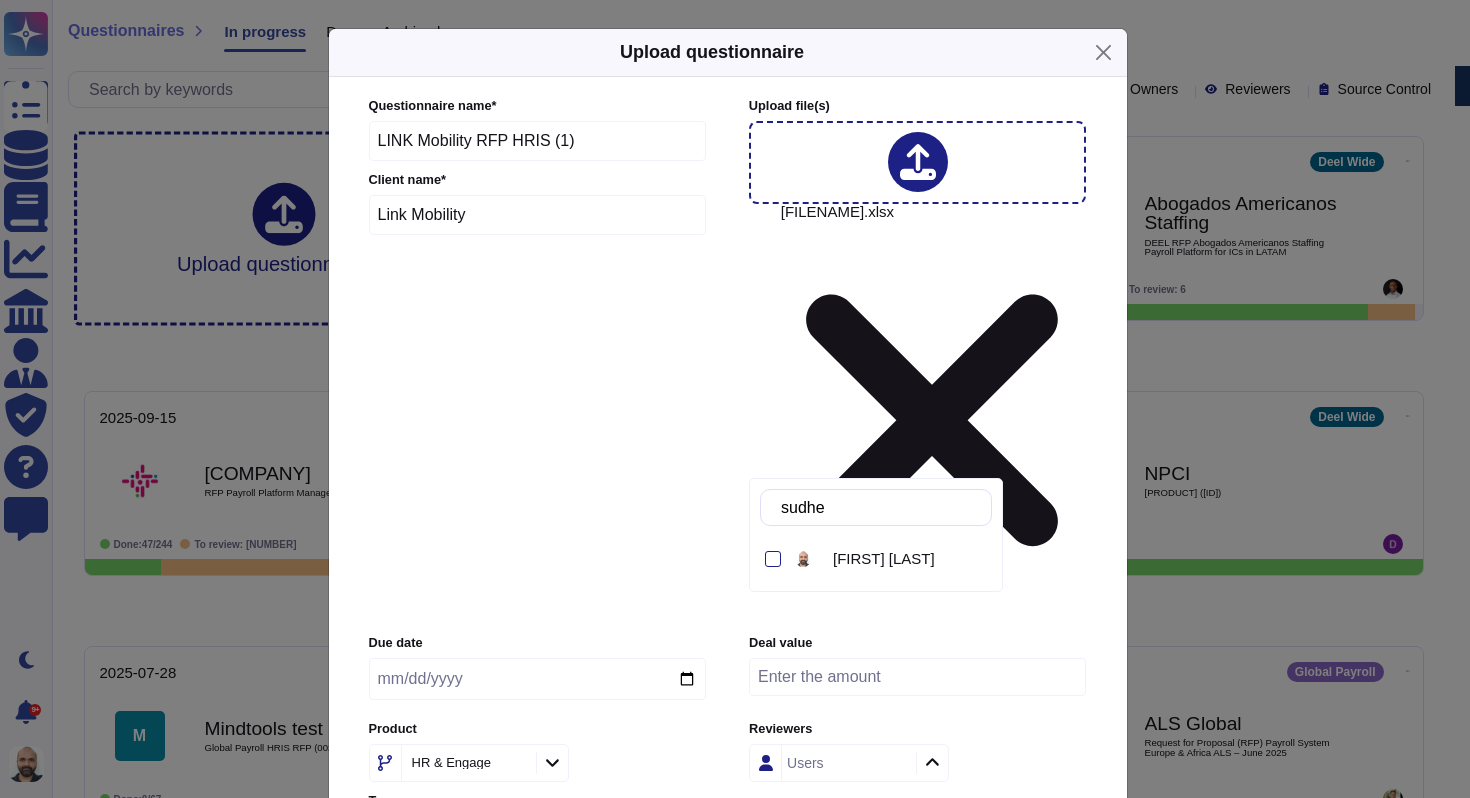 type on "sudhee" 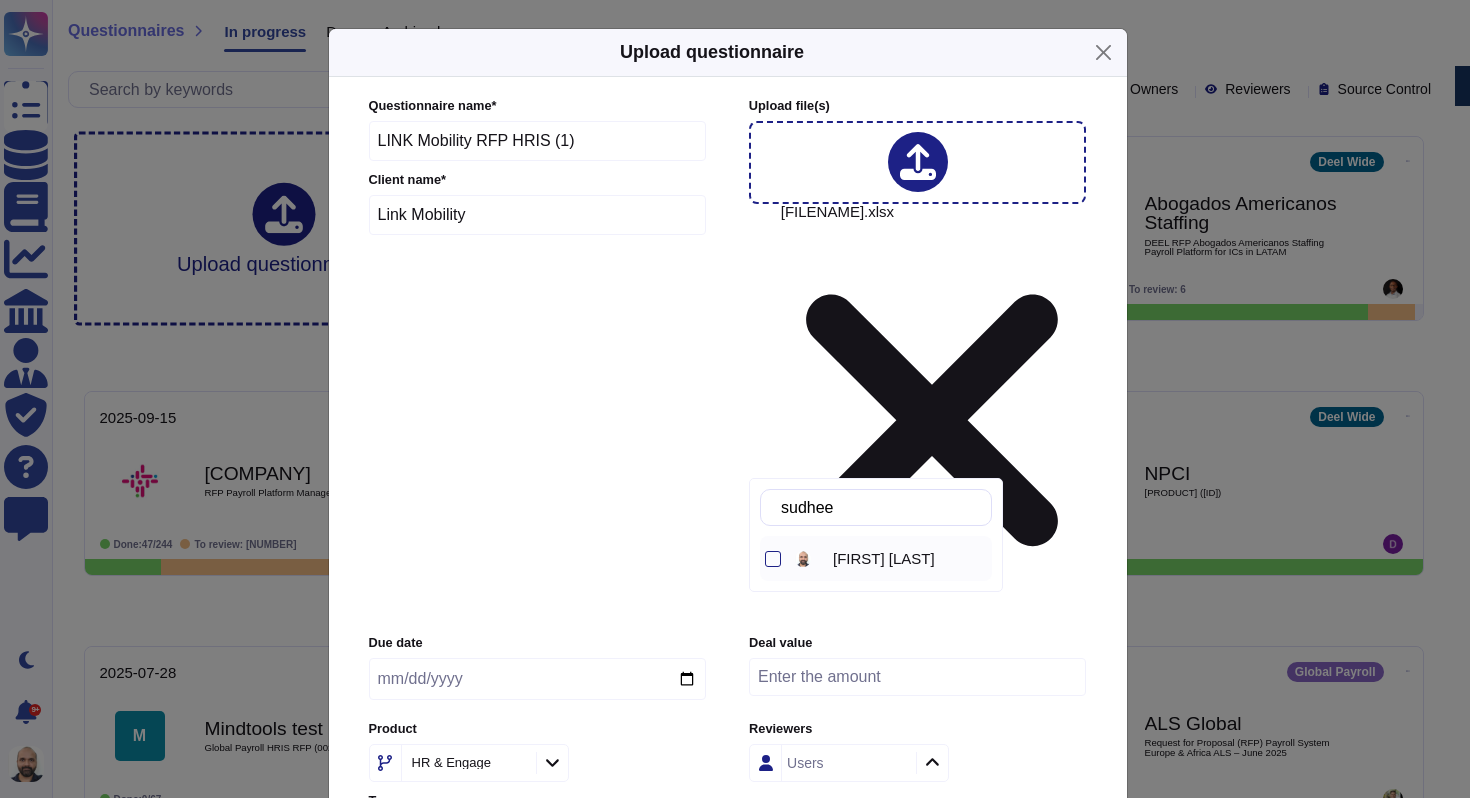 click on "[FIRST] [LAST]" at bounding box center [884, 559] 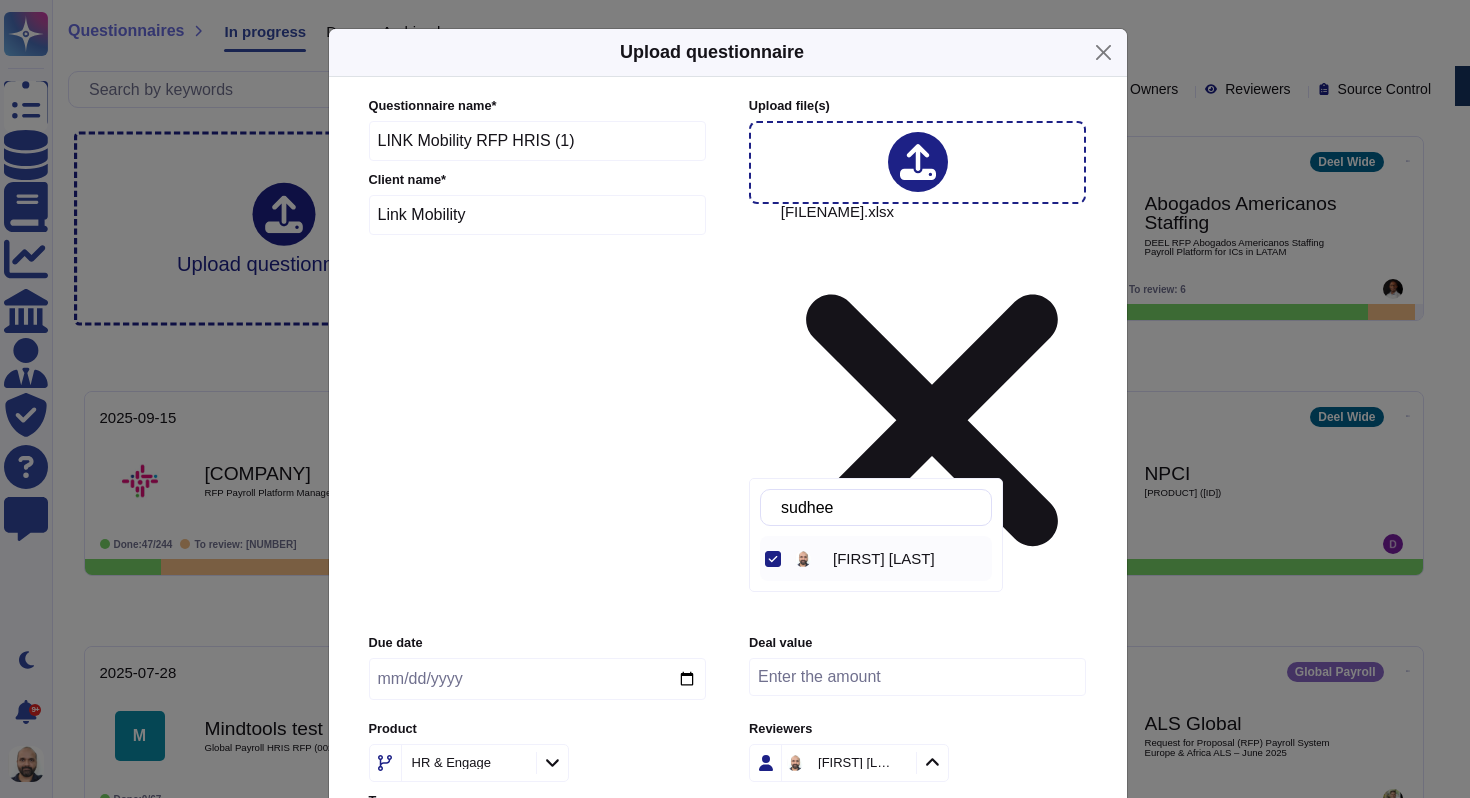 click on "[FIRST] [LAST]" at bounding box center (728, 743) 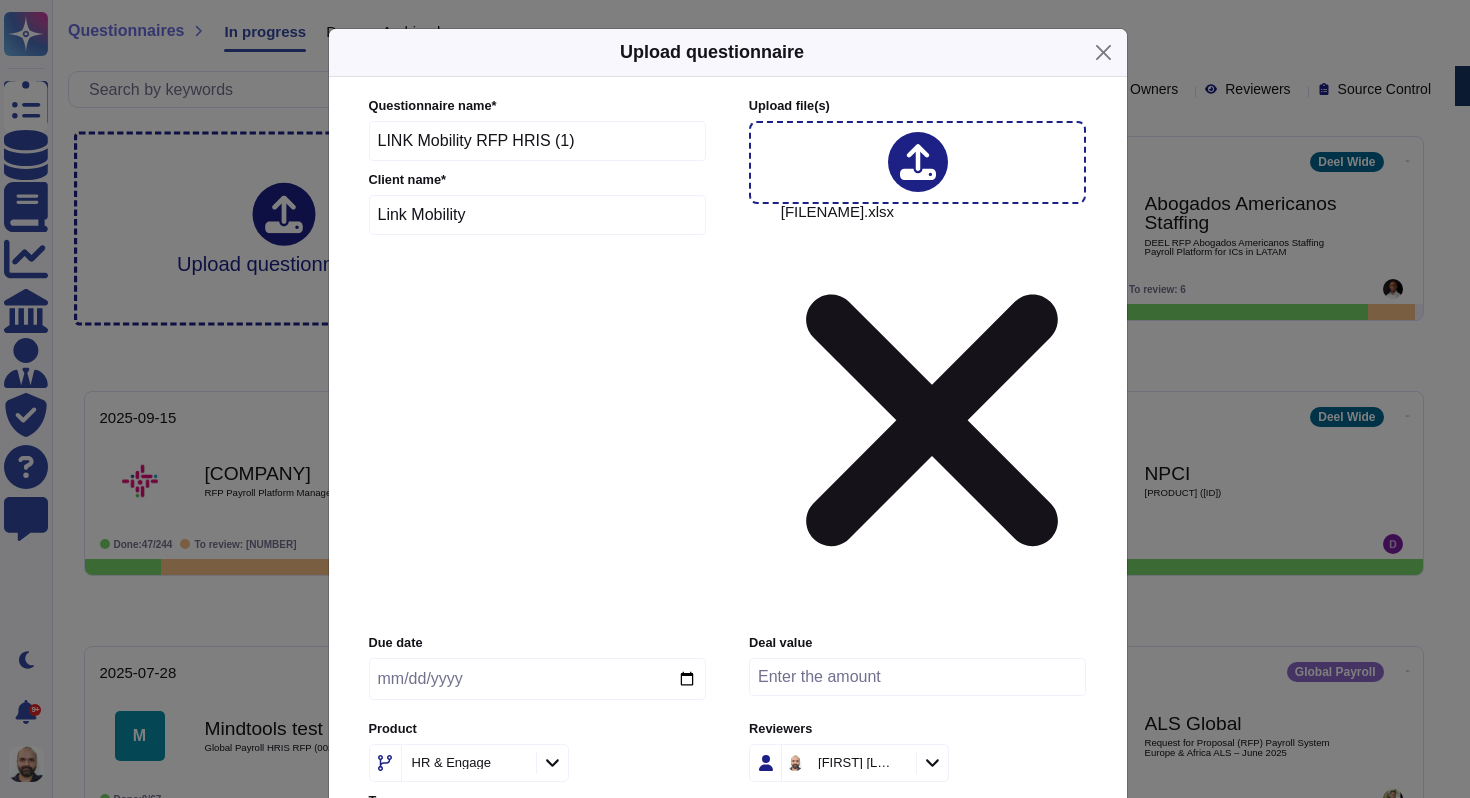 click on "Upload" at bounding box center [727, 974] 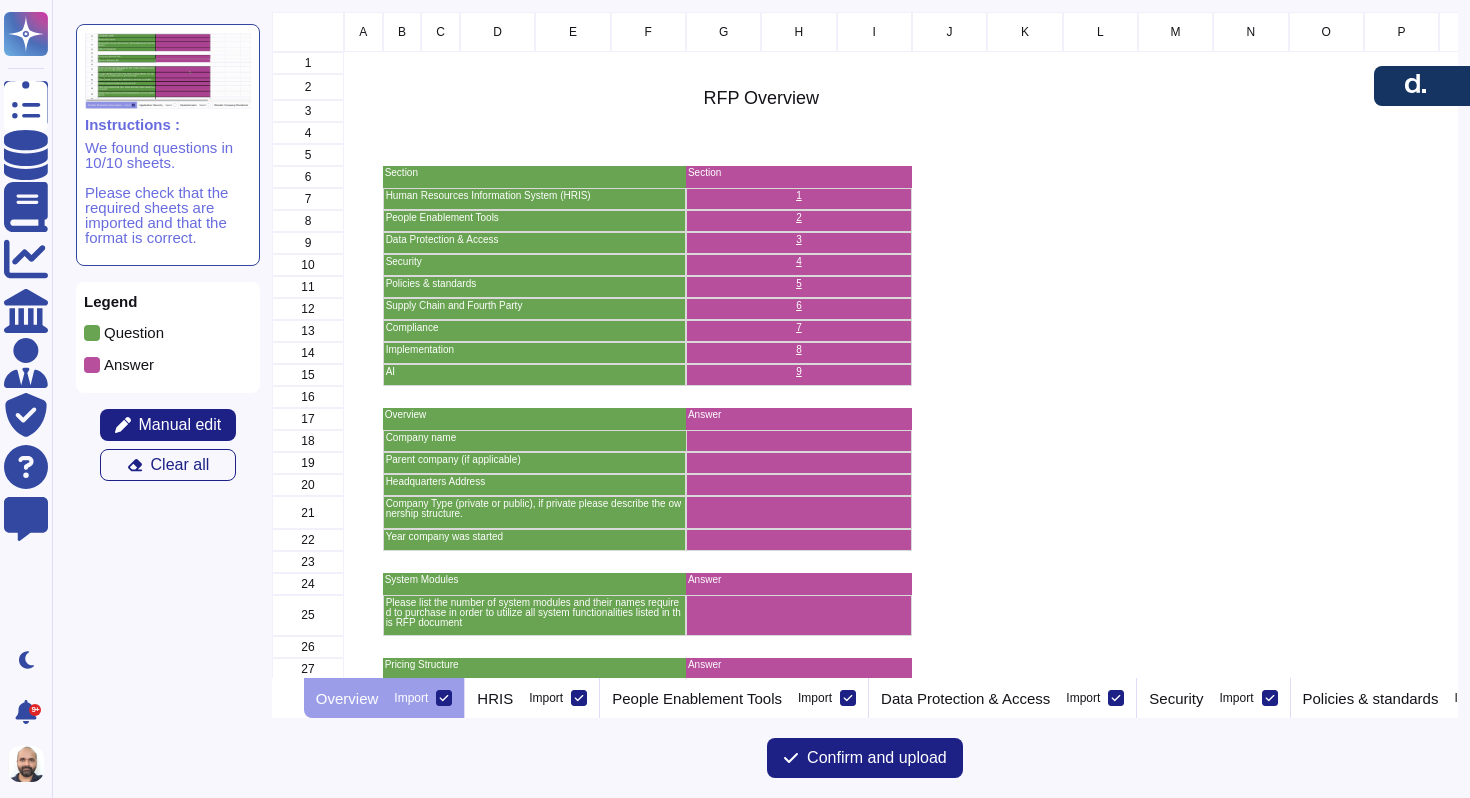 scroll, scrollTop: 651, scrollLeft: 1171, axis: both 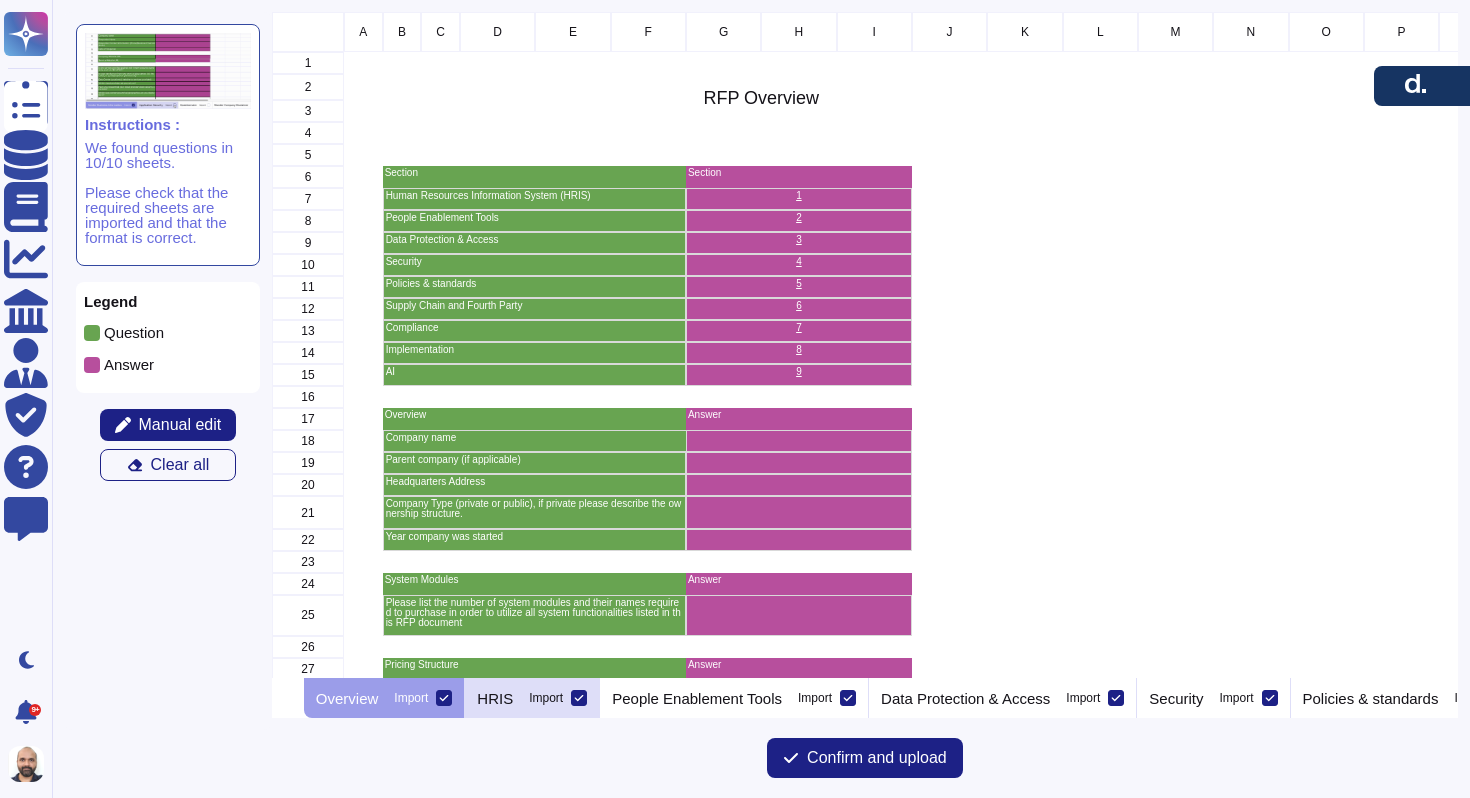 click on "HRIS" at bounding box center (495, 698) 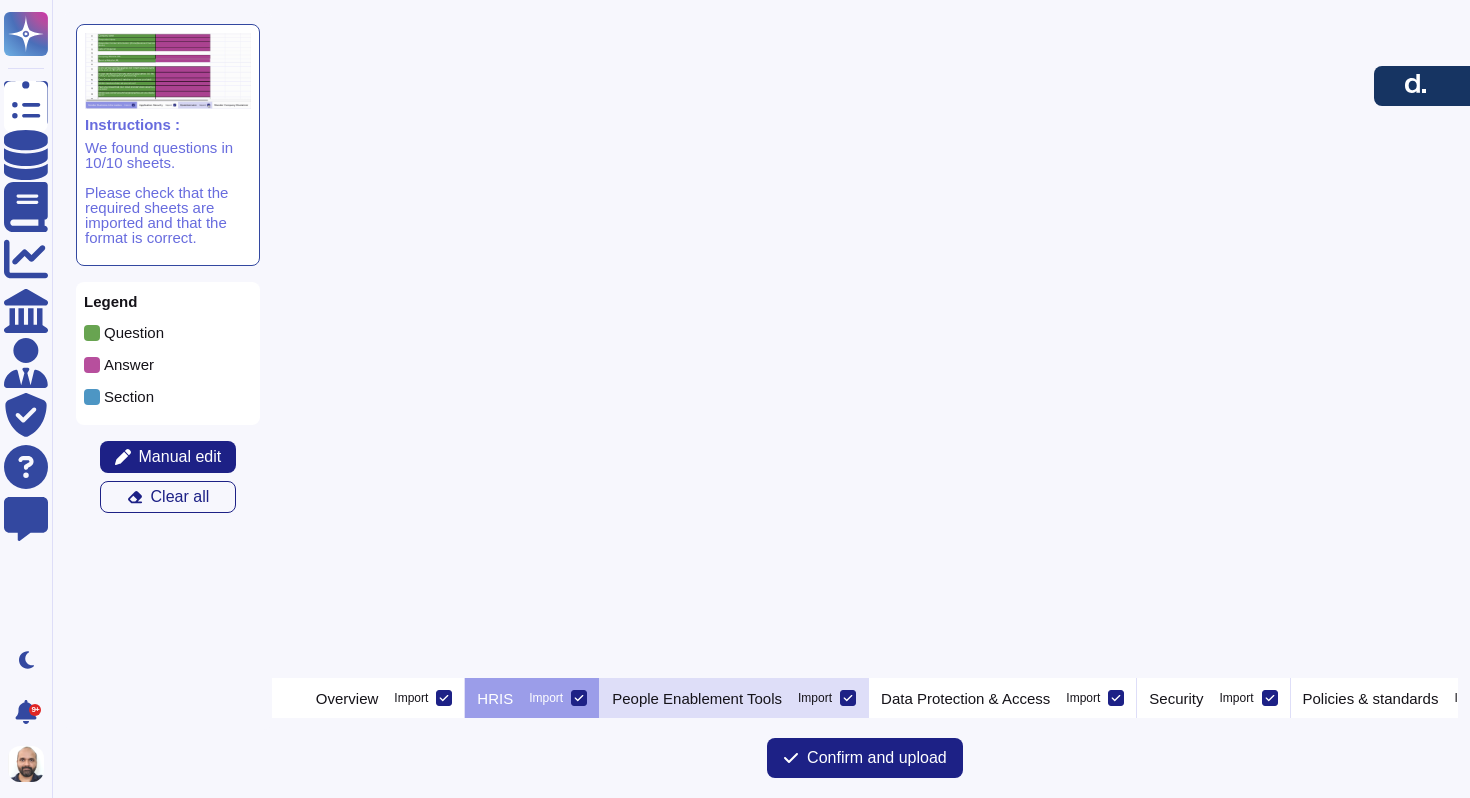 click on "People Enablement Tools" at bounding box center (697, 698) 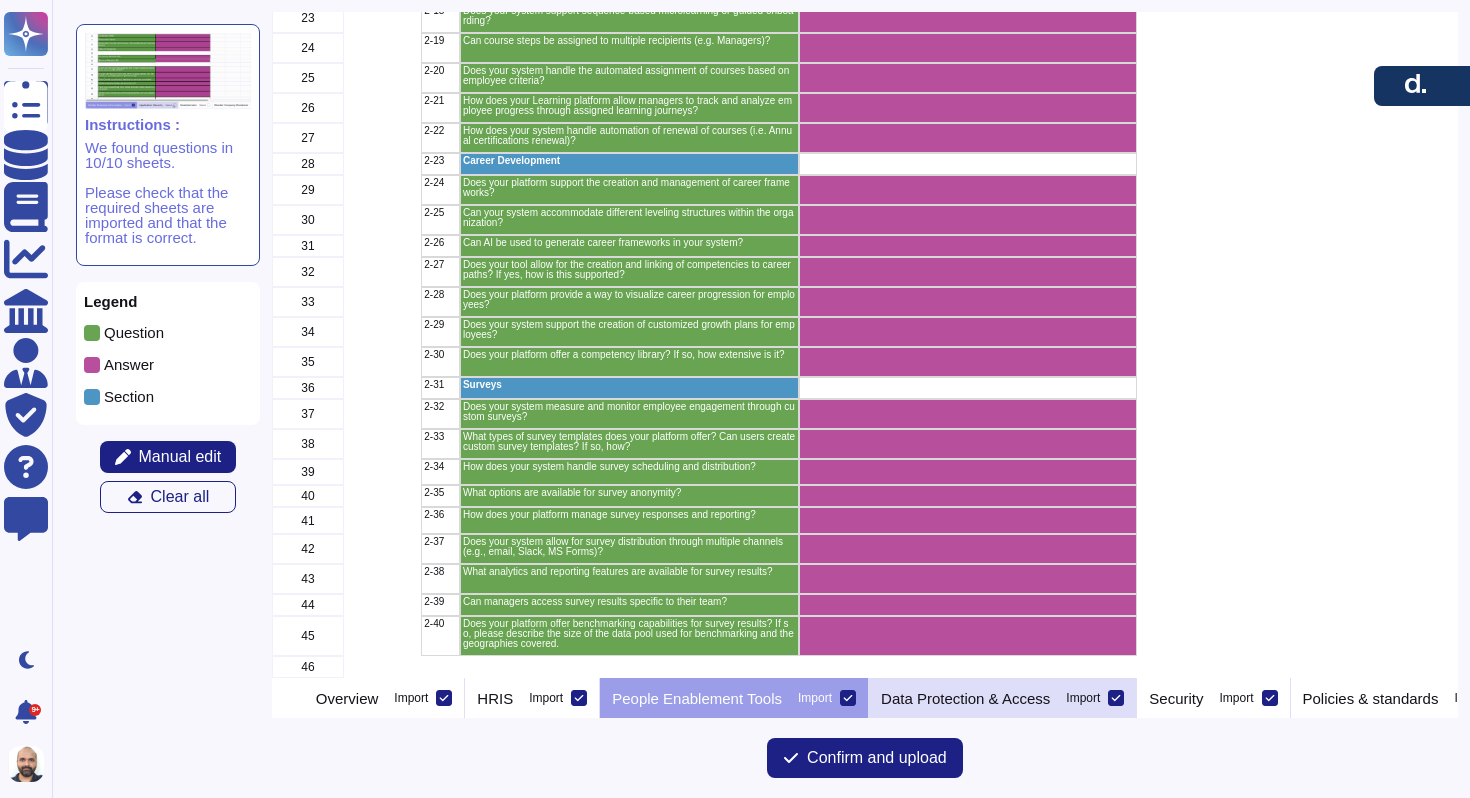 click on "Data Protection & Access Import" at bounding box center (1003, 698) 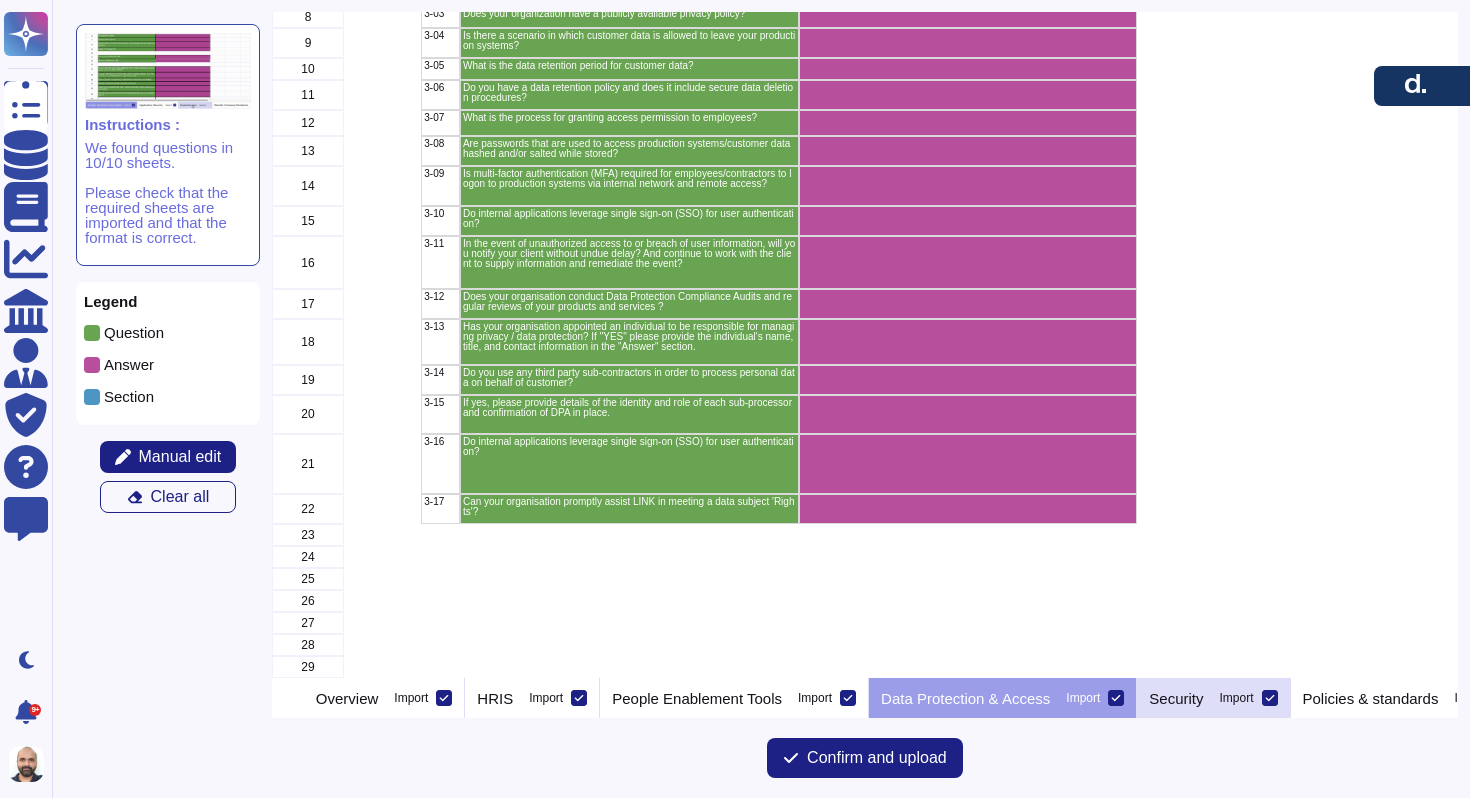 scroll, scrollTop: 248, scrollLeft: 0, axis: vertical 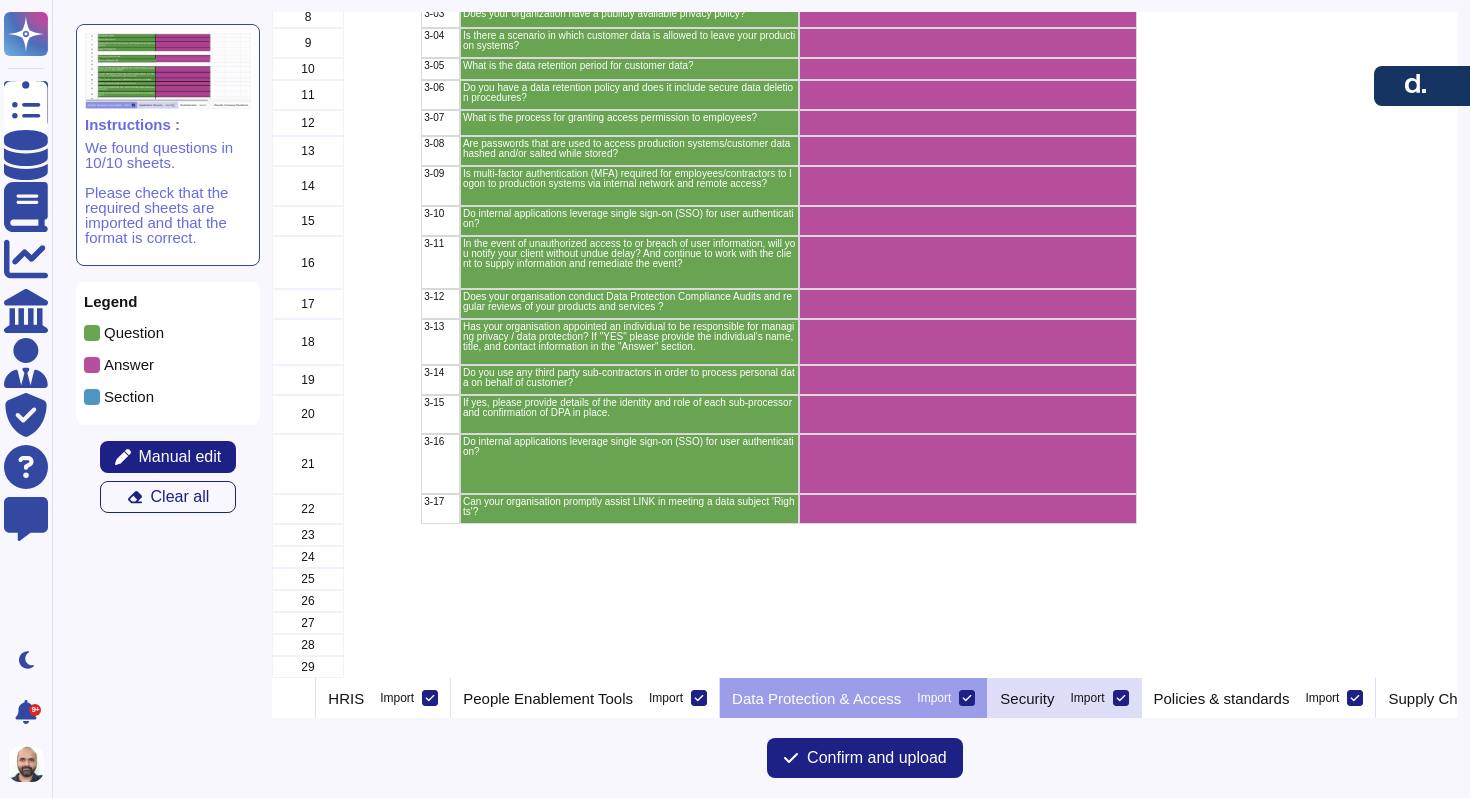 click on "Security Import" at bounding box center (1064, 698) 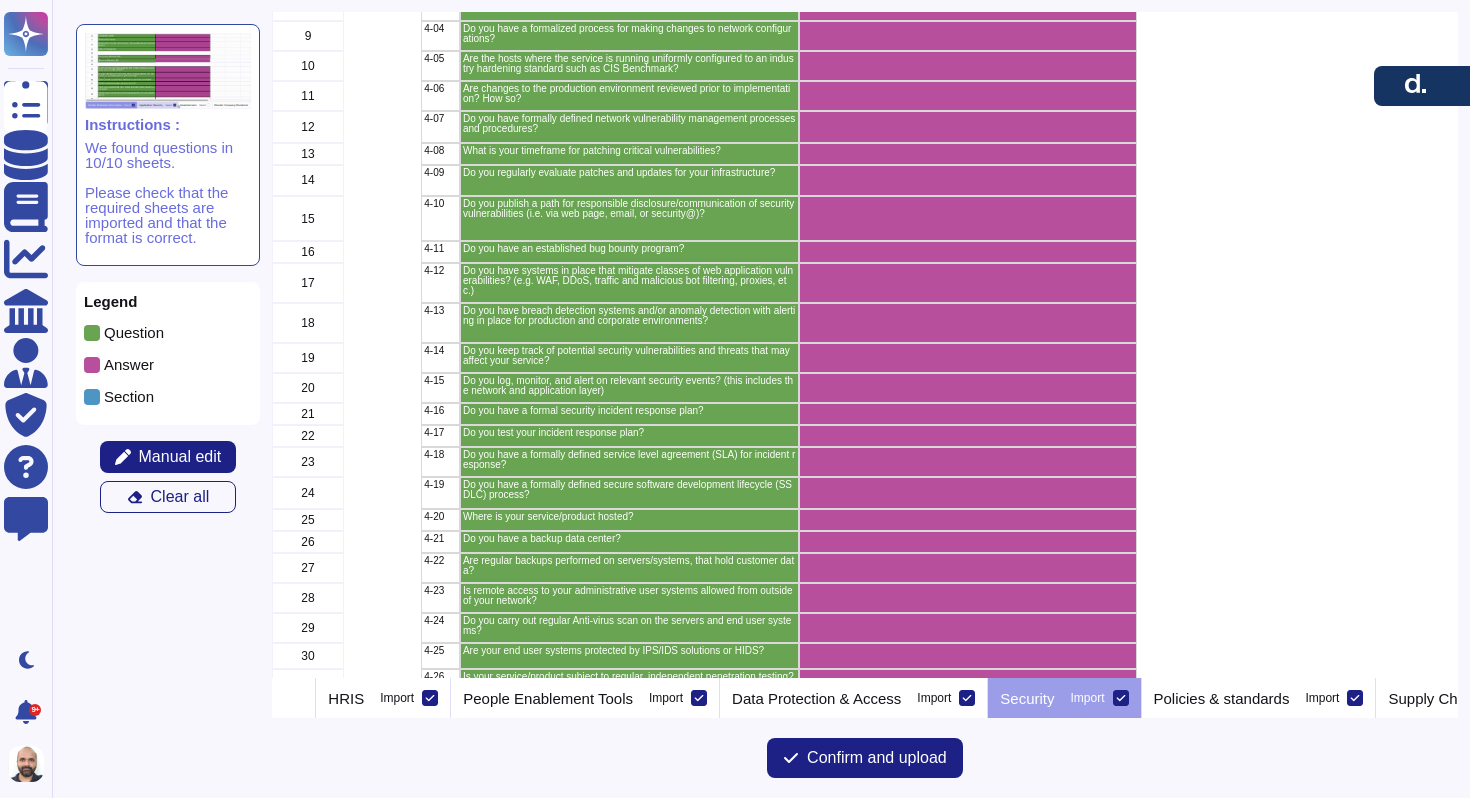 scroll, scrollTop: 0, scrollLeft: 0, axis: both 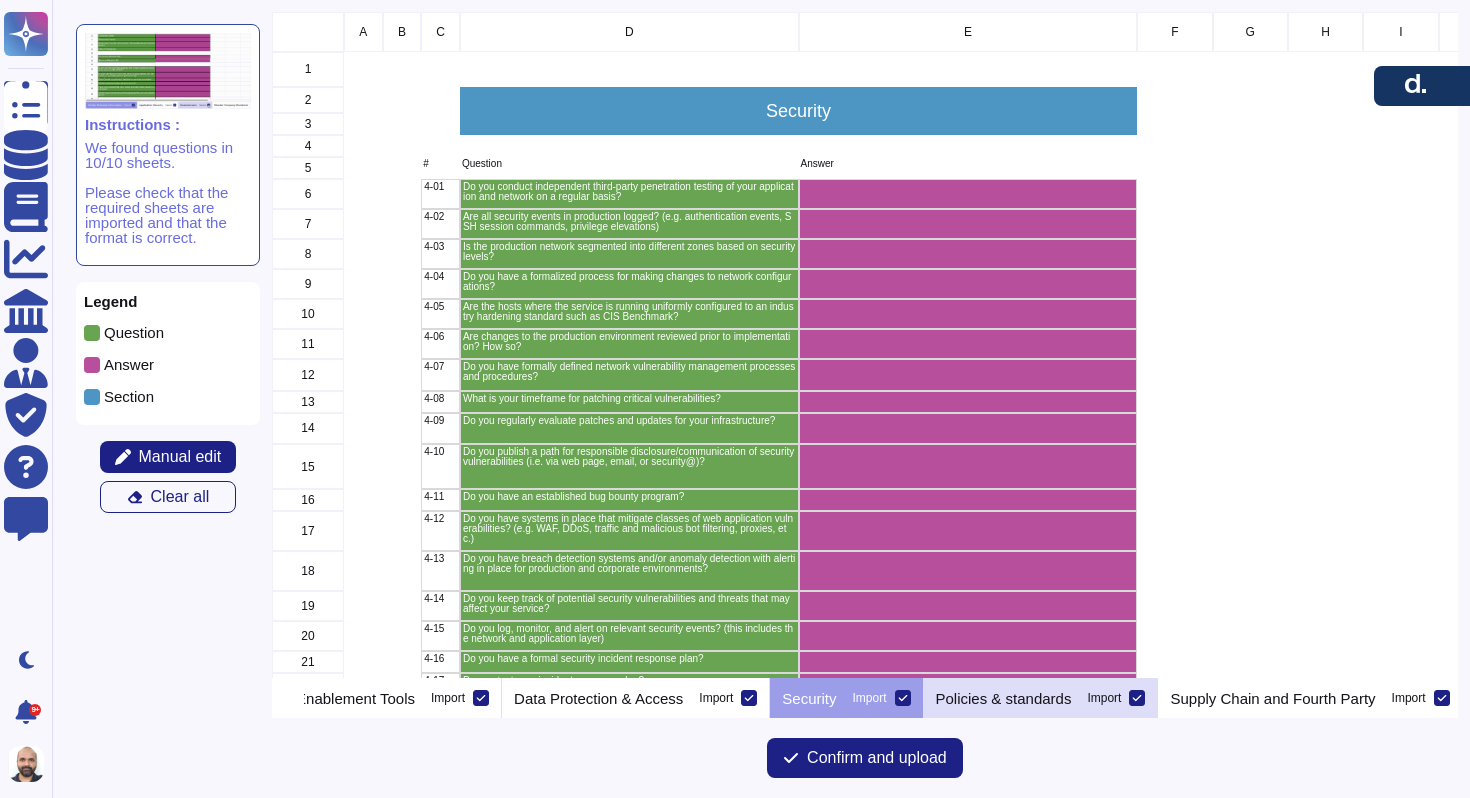 click on "Policies & standards Import" at bounding box center [1041, 698] 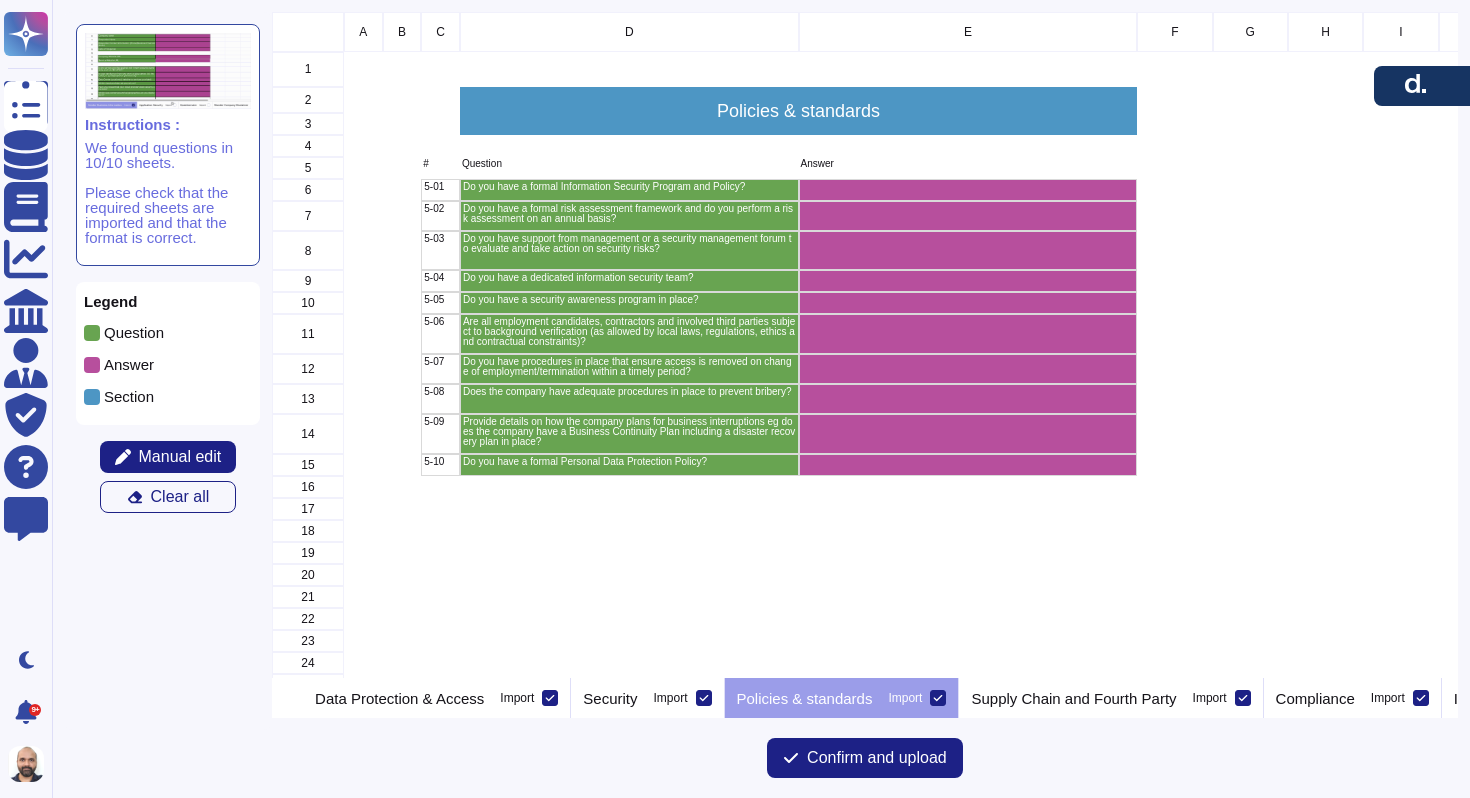 scroll, scrollTop: 0, scrollLeft: 567, axis: horizontal 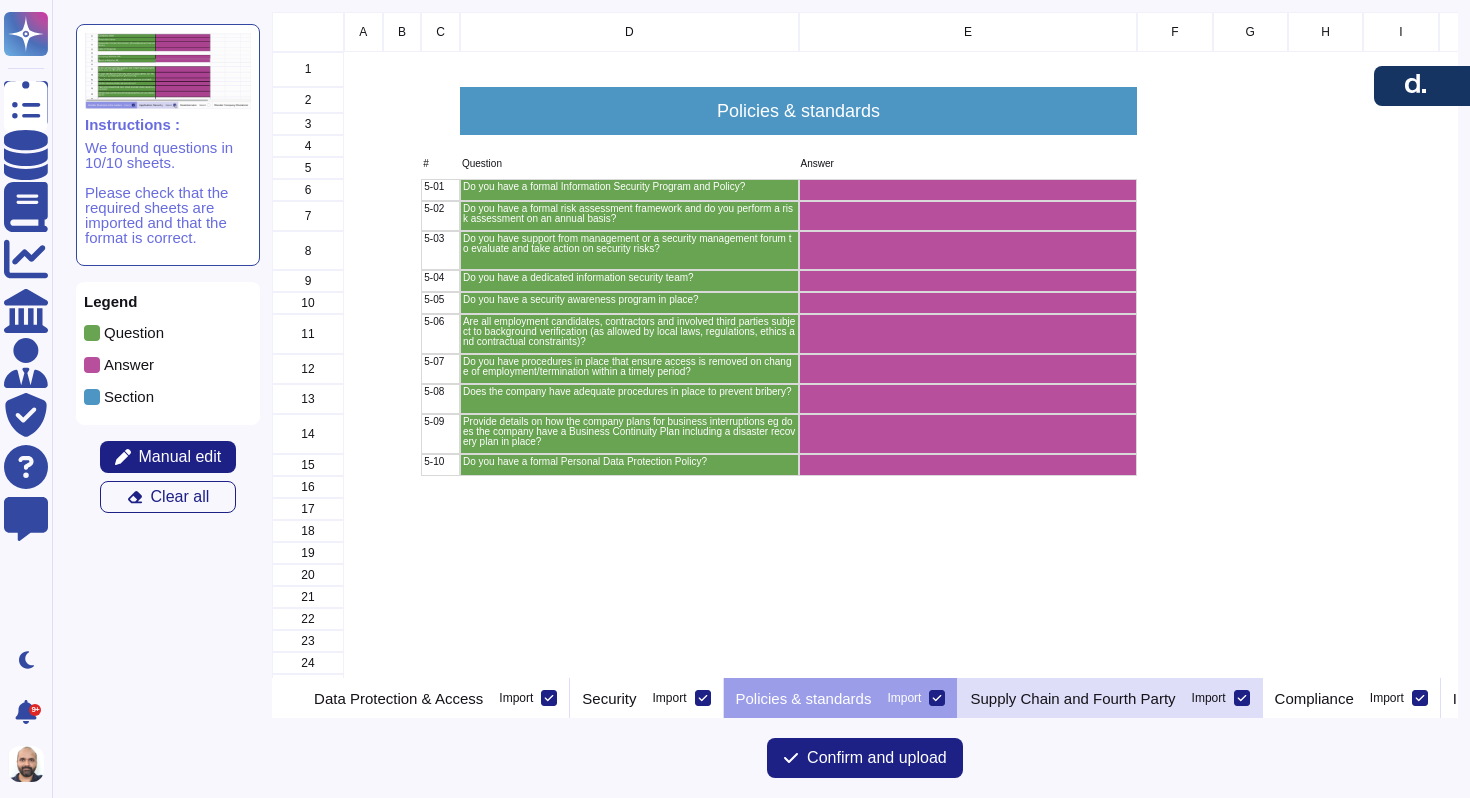 click on "Supply Chain and Fourth Party Import" at bounding box center (1110, 698) 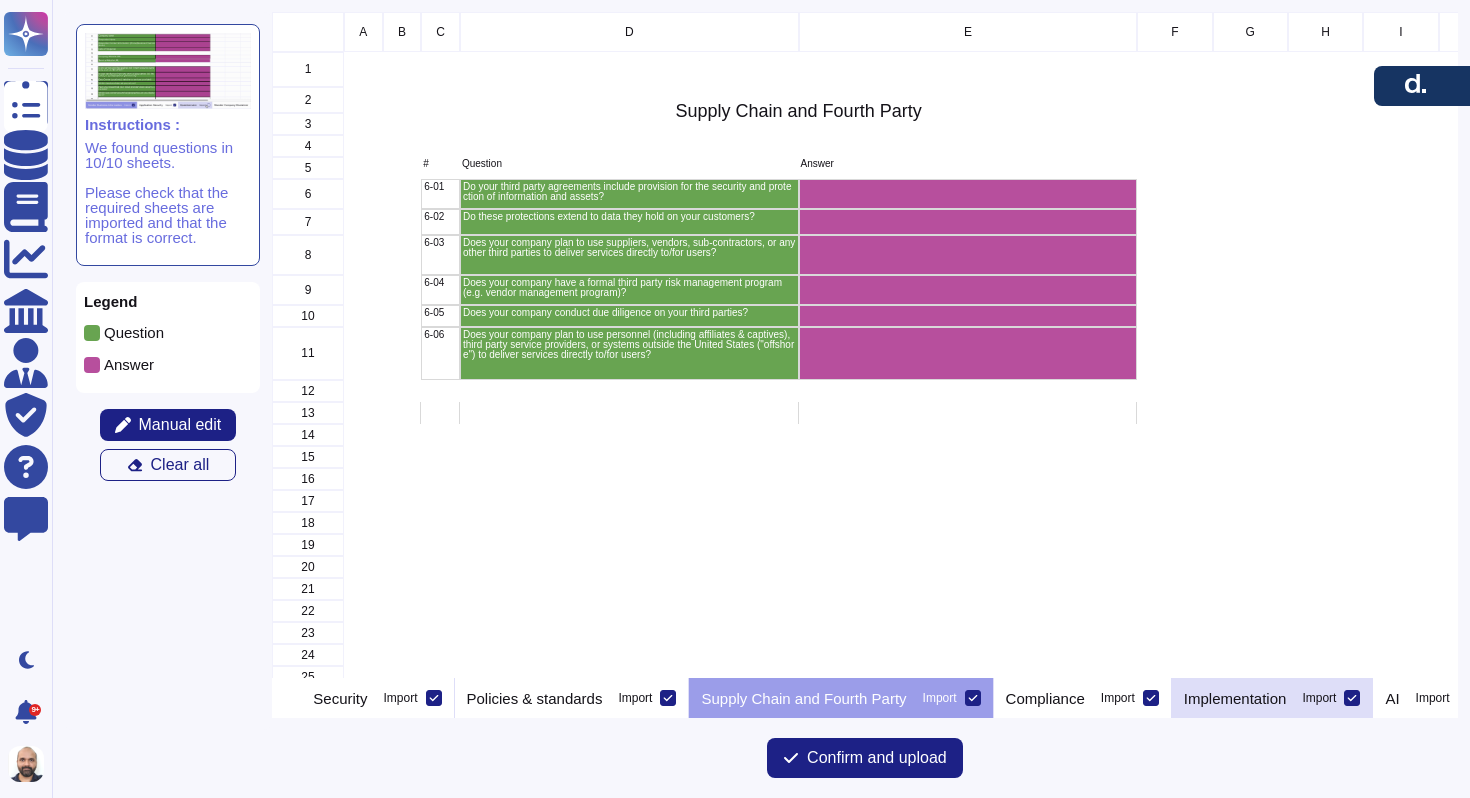 scroll, scrollTop: 0, scrollLeft: 842, axis: horizontal 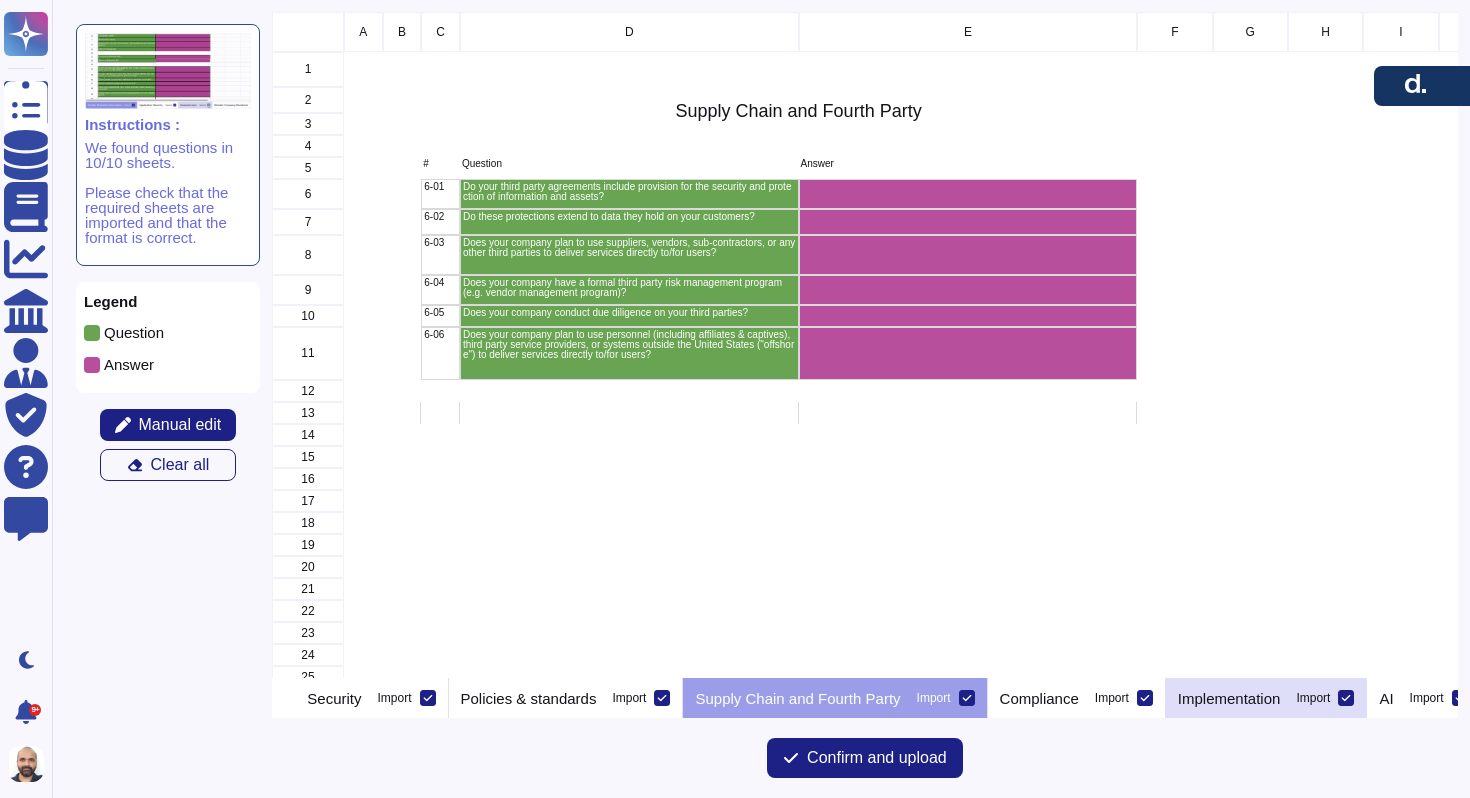 click on "Implementation" at bounding box center [1229, 698] 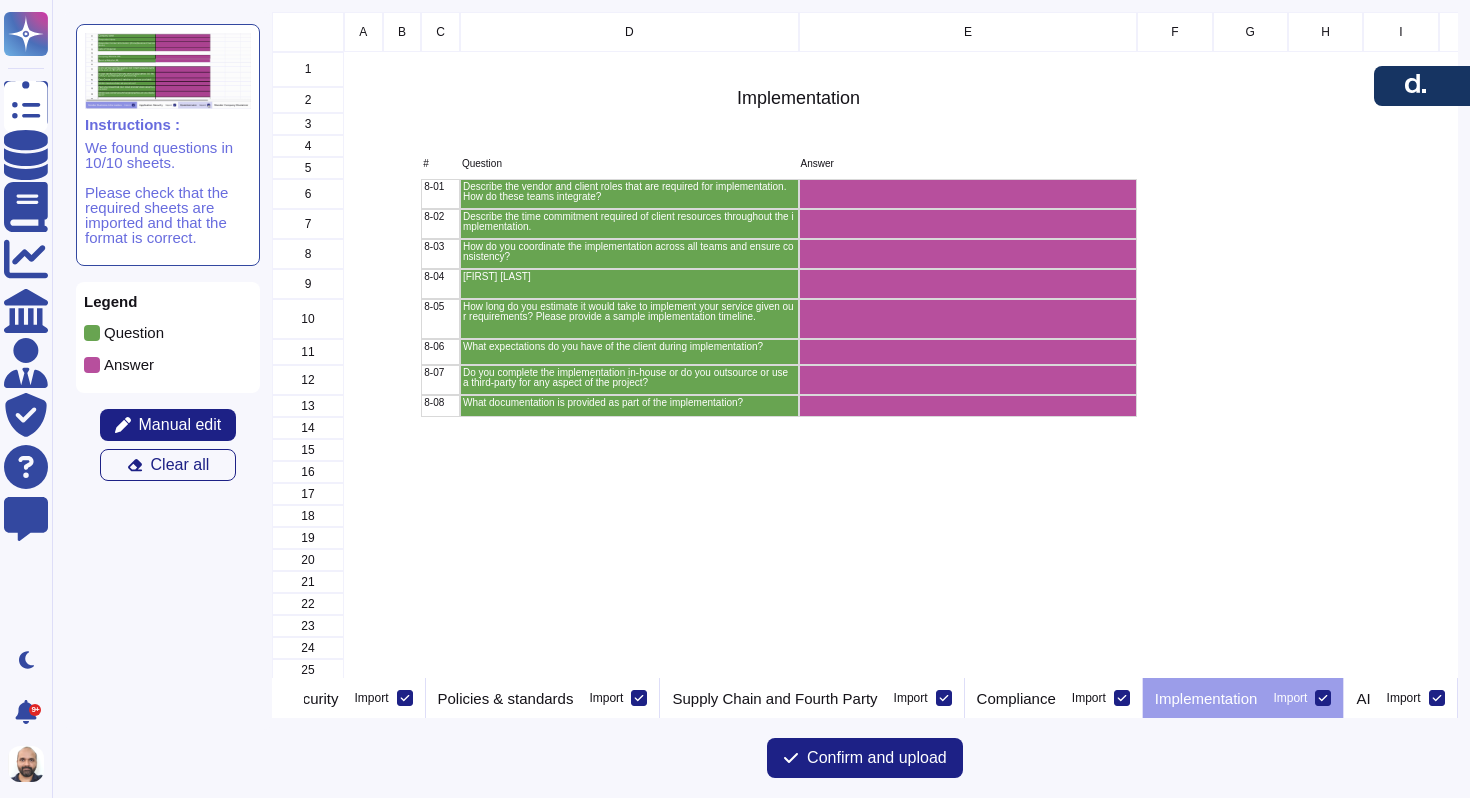 scroll, scrollTop: 0, scrollLeft: 940, axis: horizontal 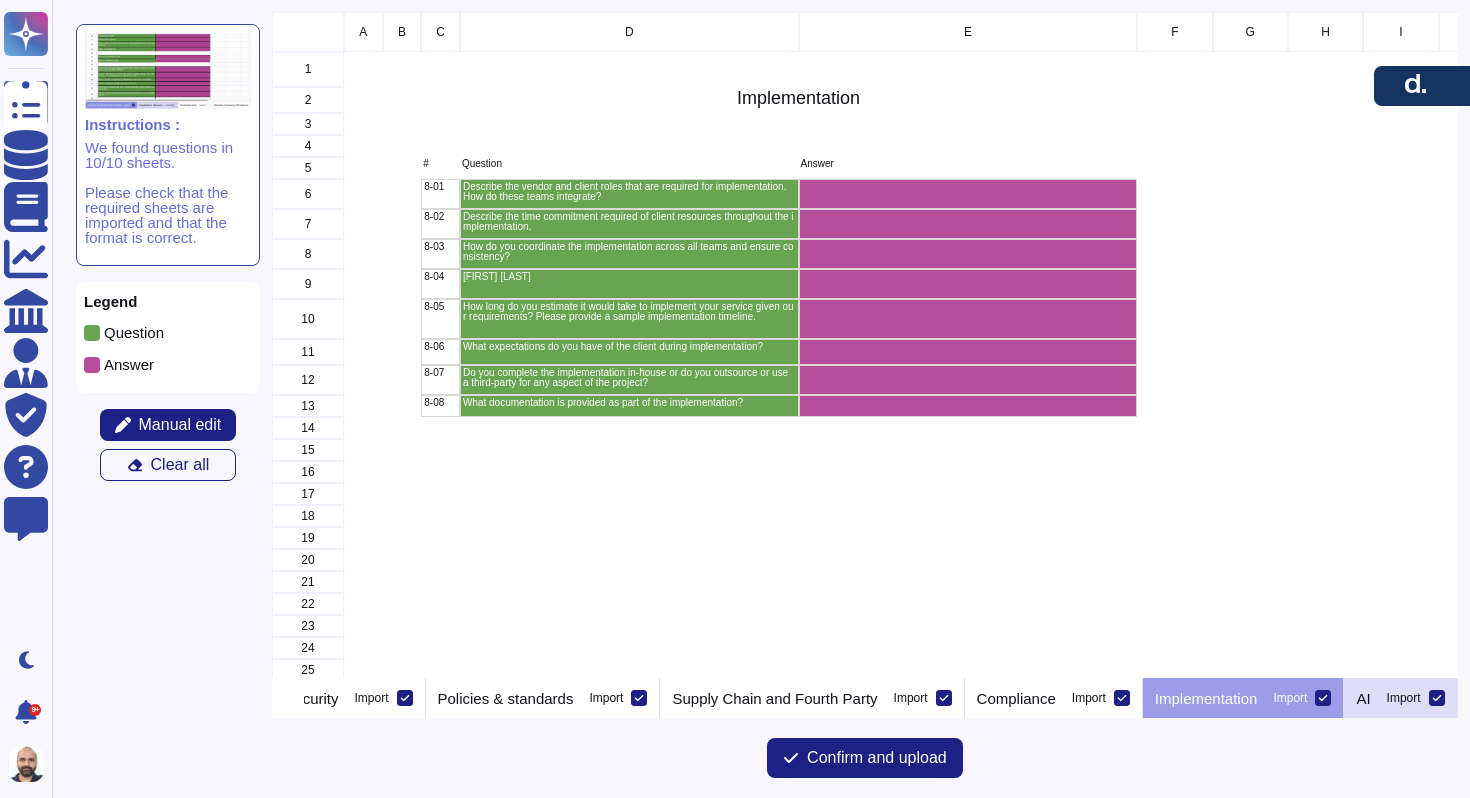 click on "Import" at bounding box center [1404, 698] 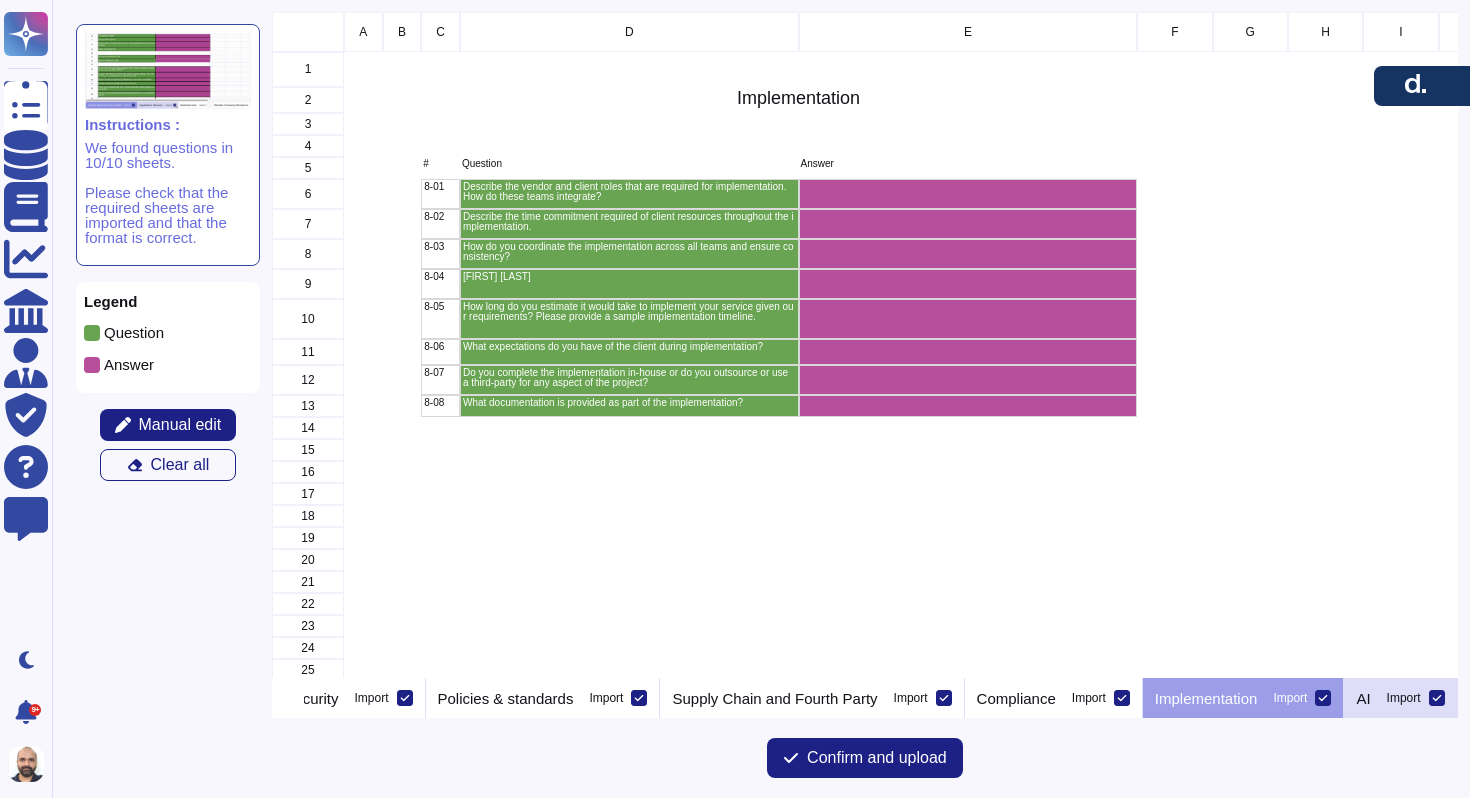 click on "Import" at bounding box center (0, 0) 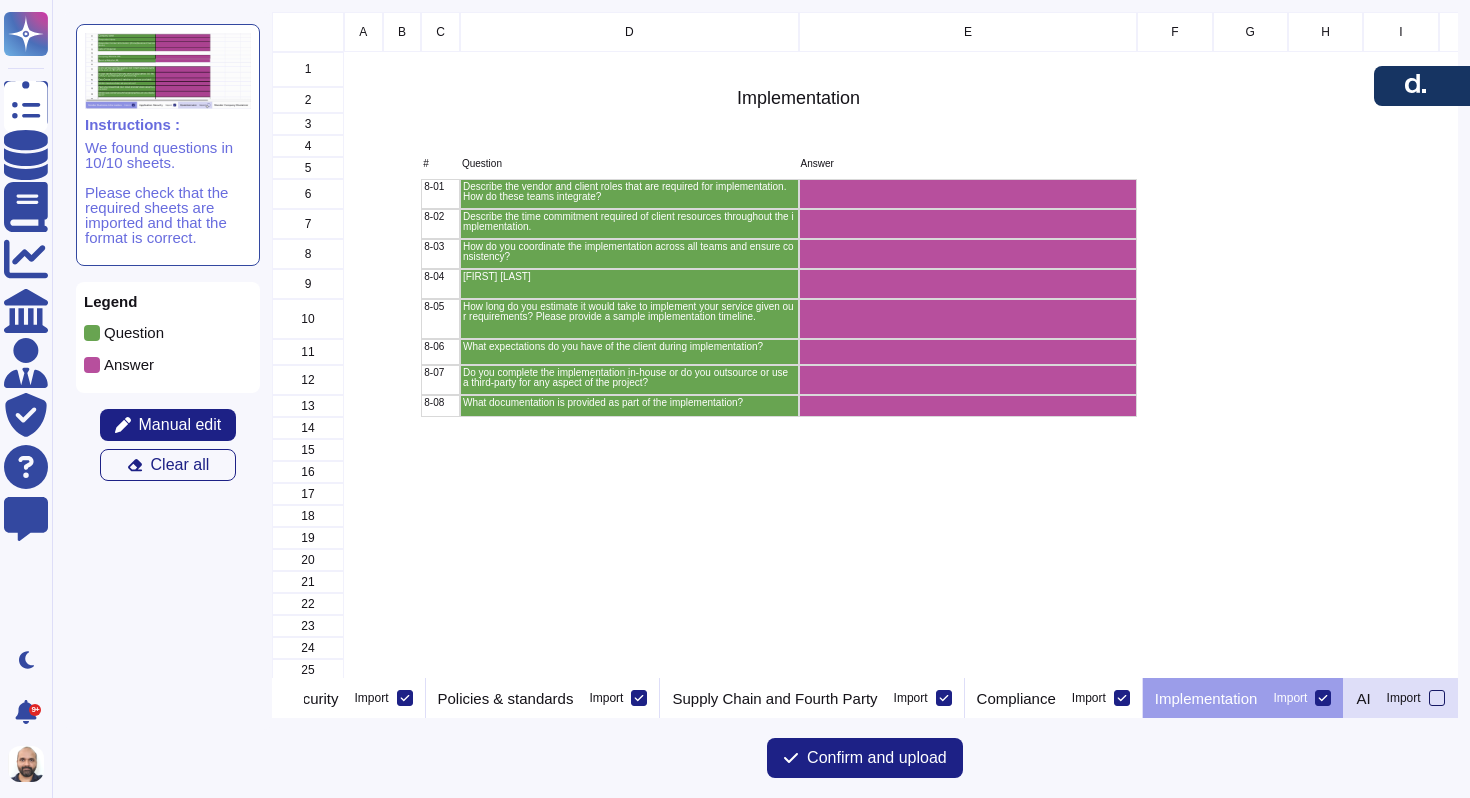 click on "Import" at bounding box center [1404, 698] 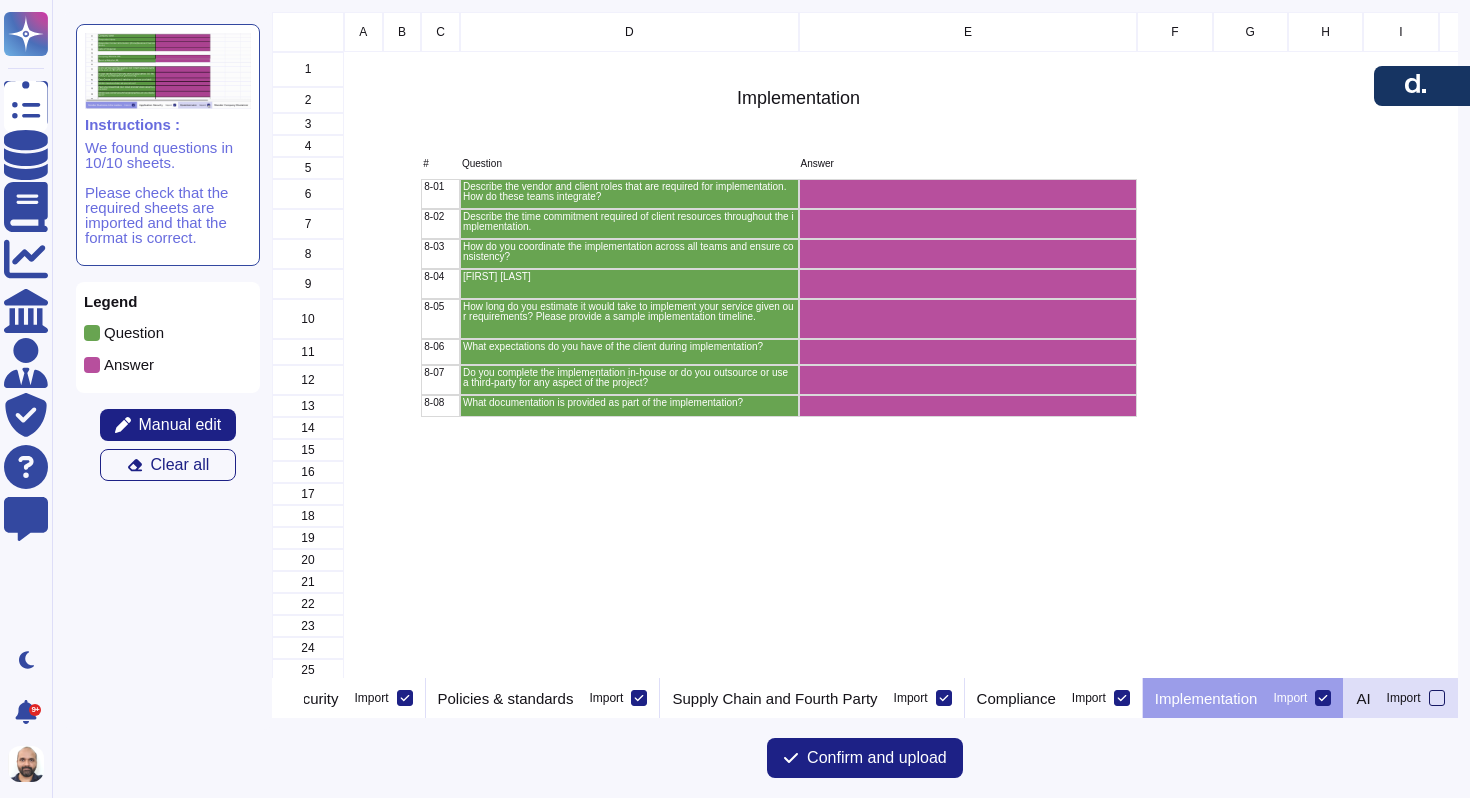 click on "Import" at bounding box center [0, 0] 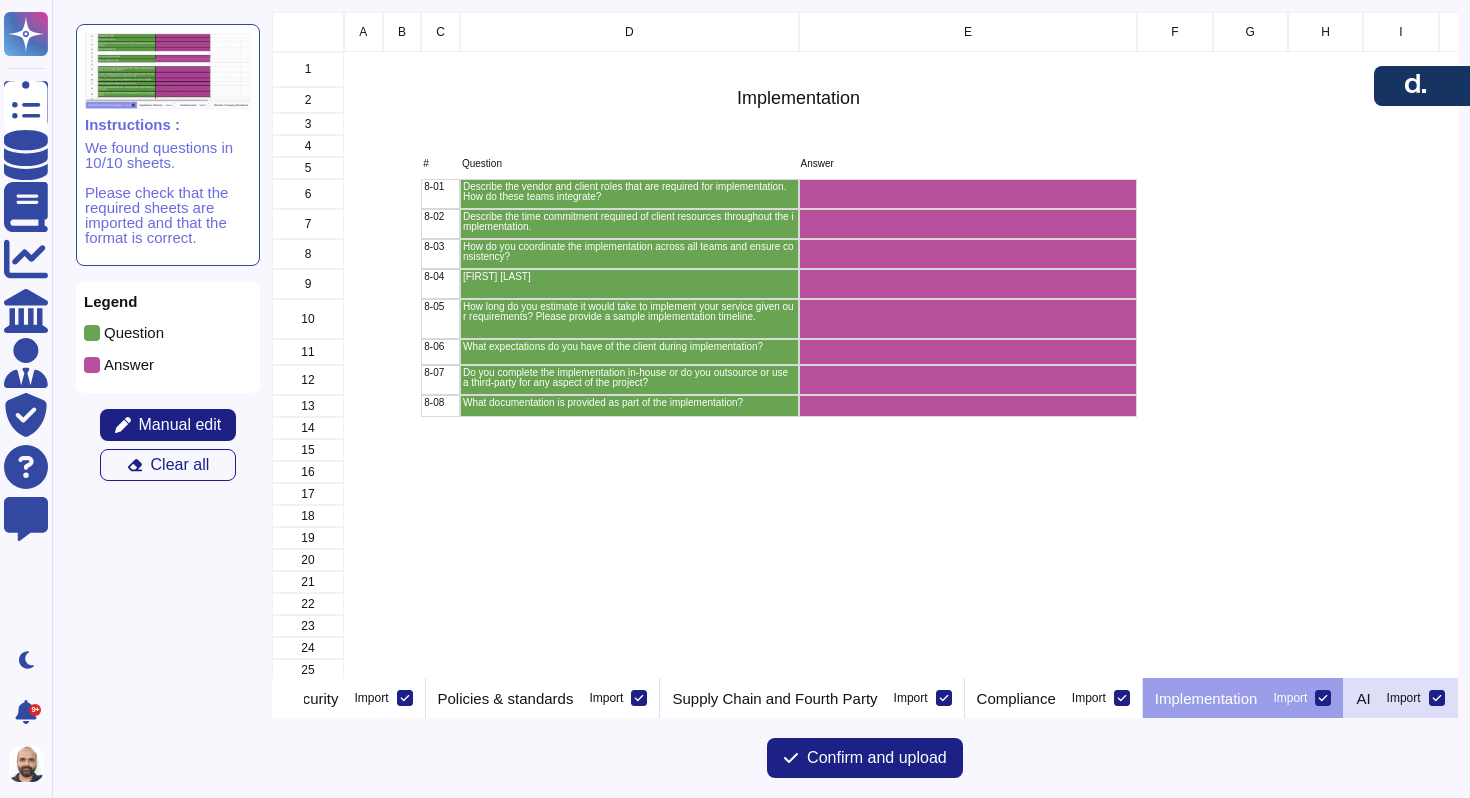 click on "AI Import" at bounding box center [1400, 698] 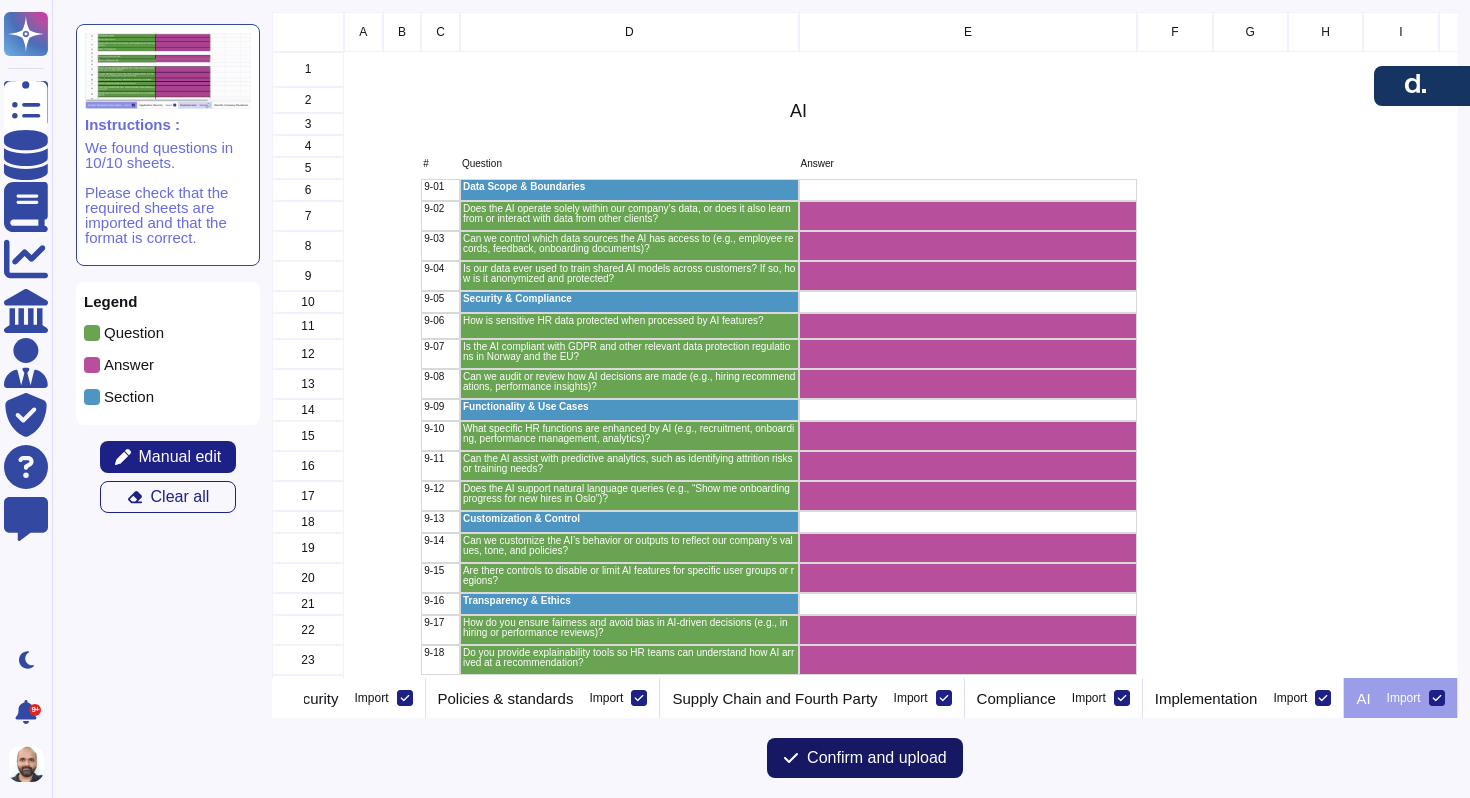 click on "Confirm and upload" at bounding box center [877, 758] 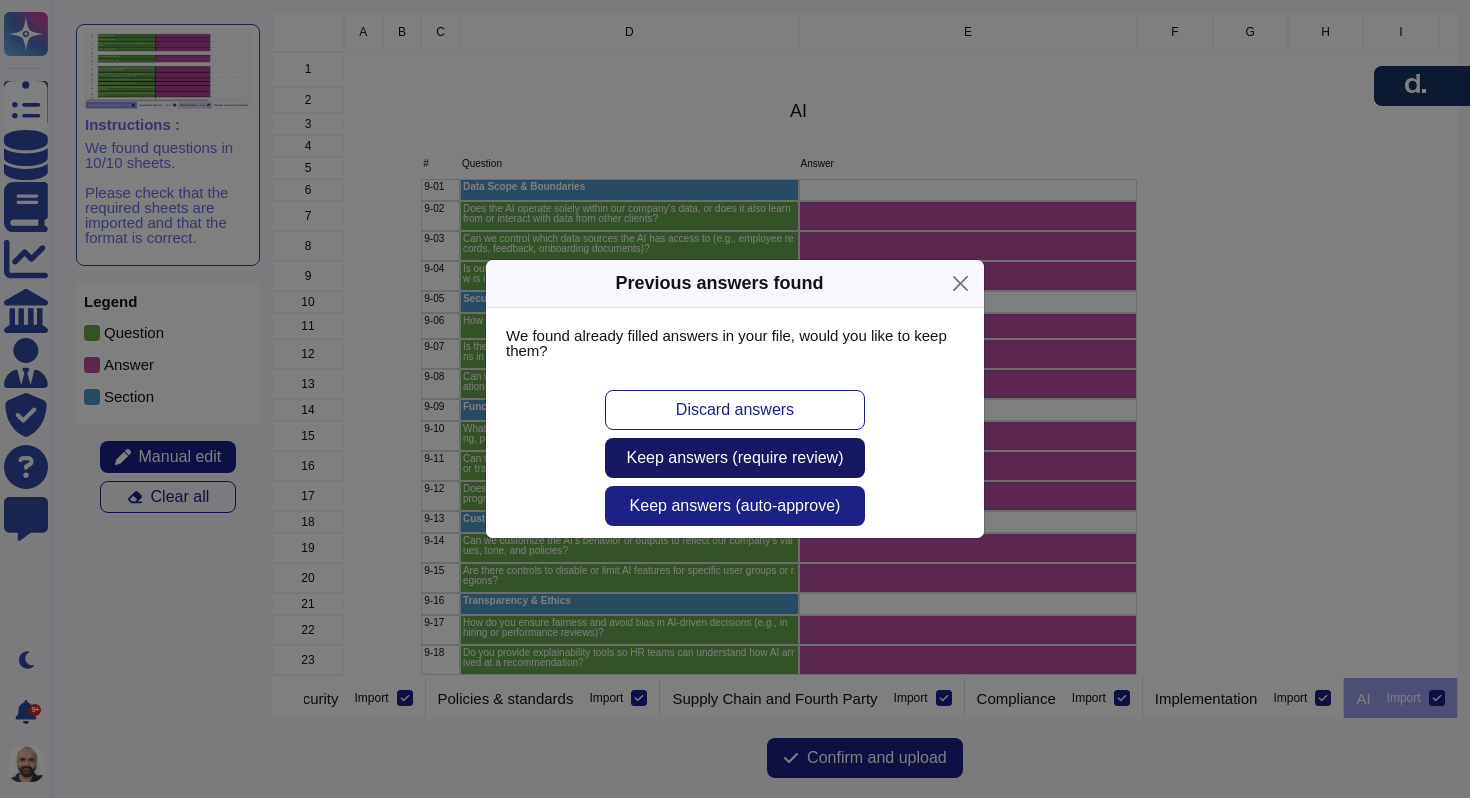 click on "Keep answers (require review)" at bounding box center (735, 458) 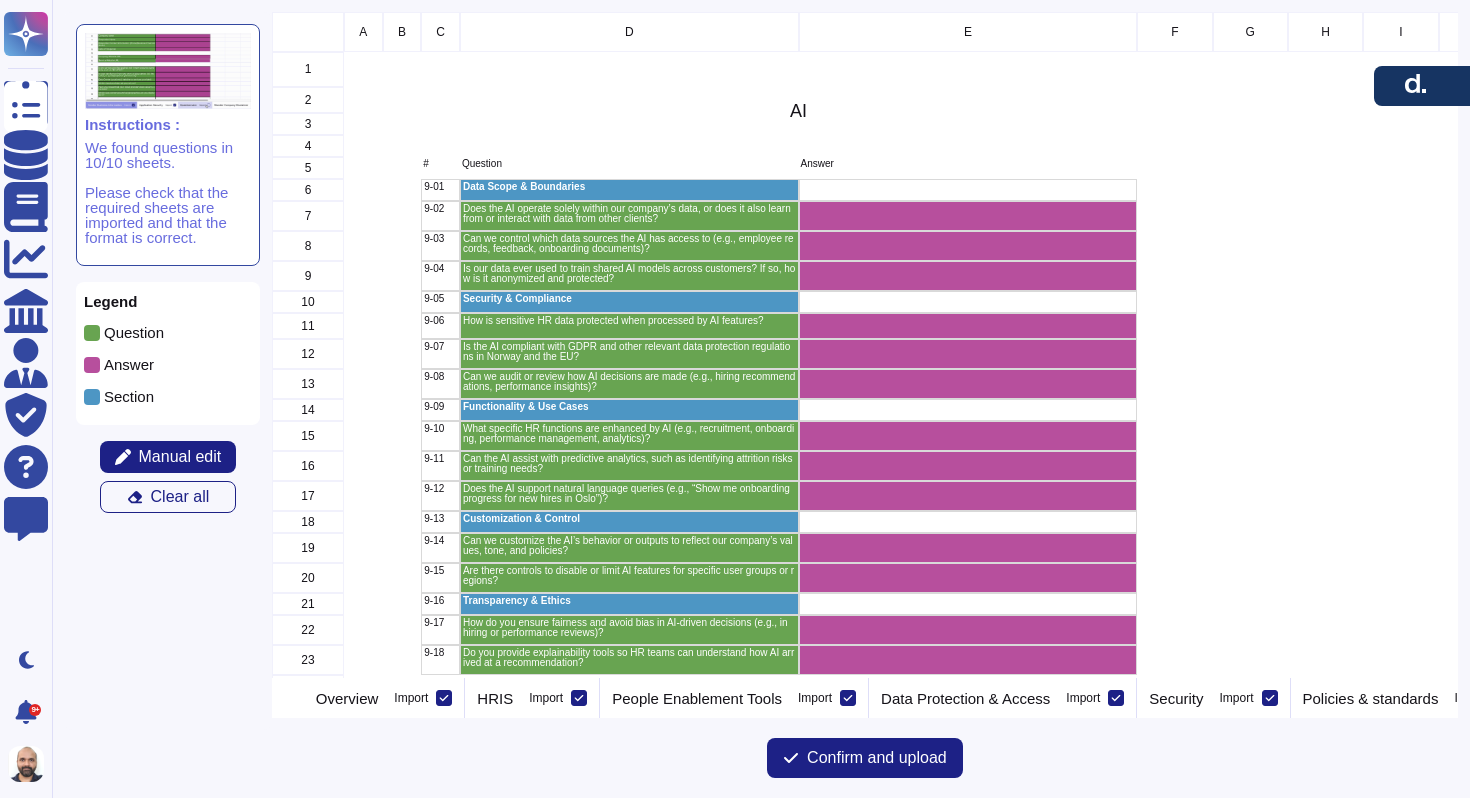 scroll, scrollTop: 0, scrollLeft: 0, axis: both 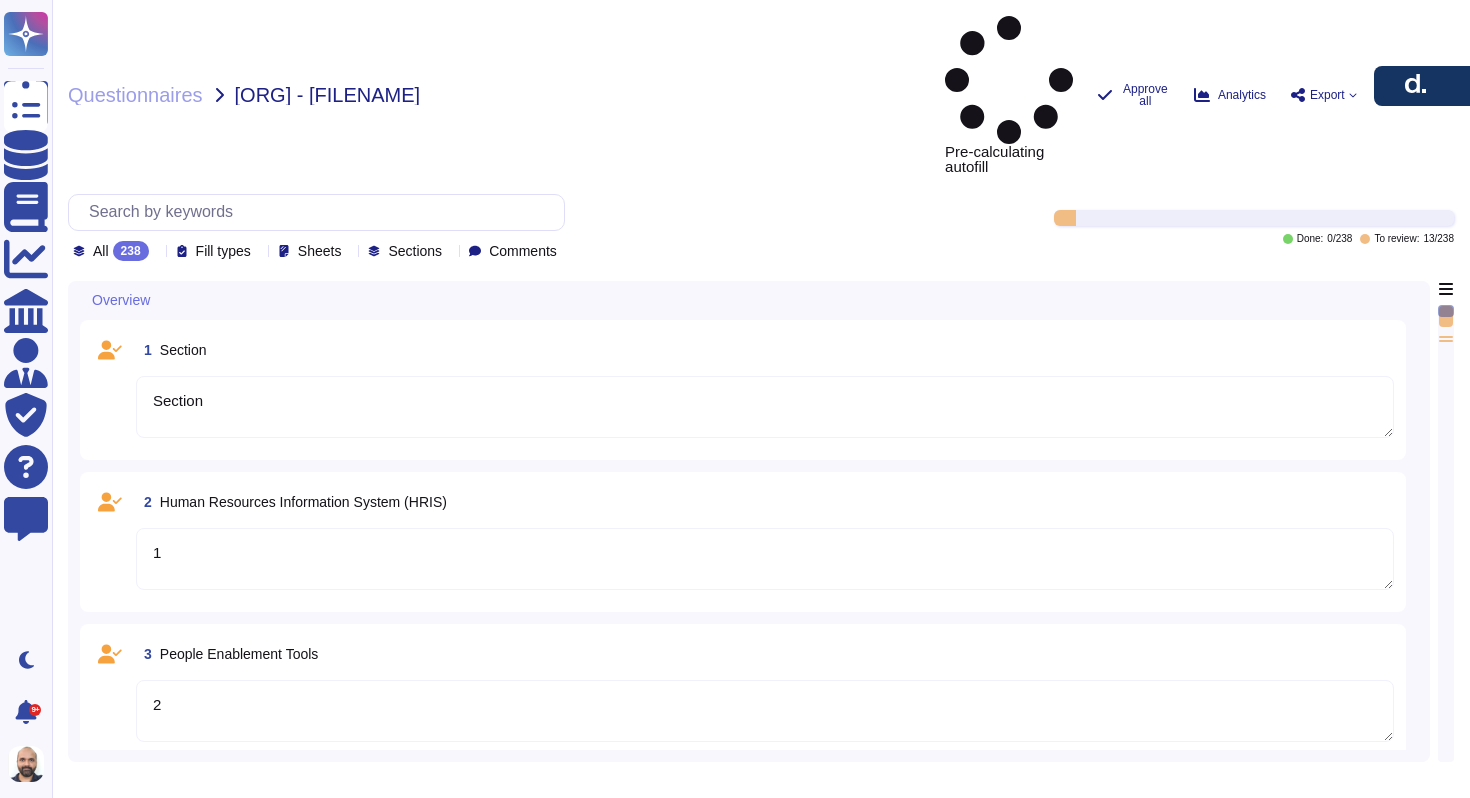 type on "Section" 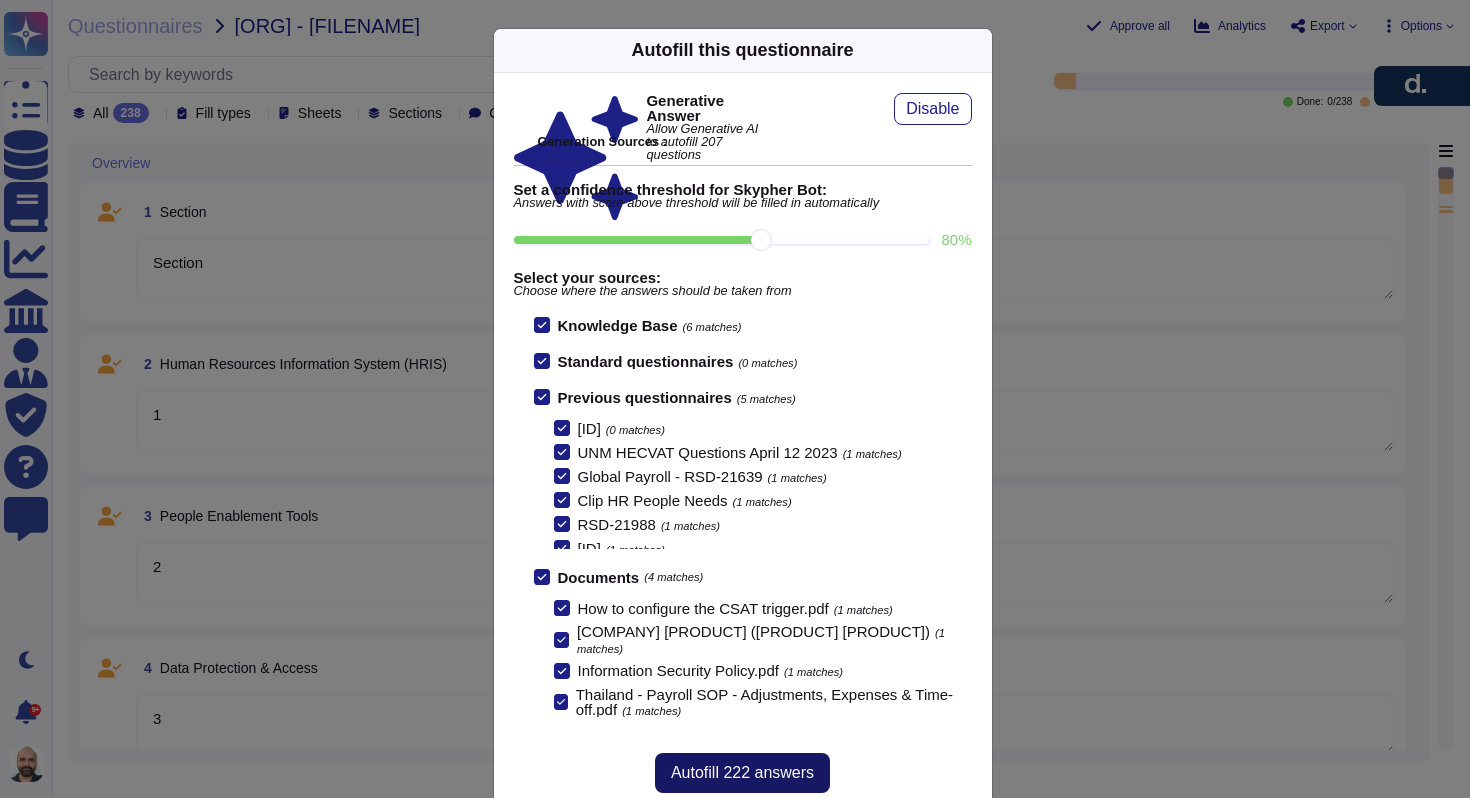 click on "Autofill 222 answers" at bounding box center [742, 773] 